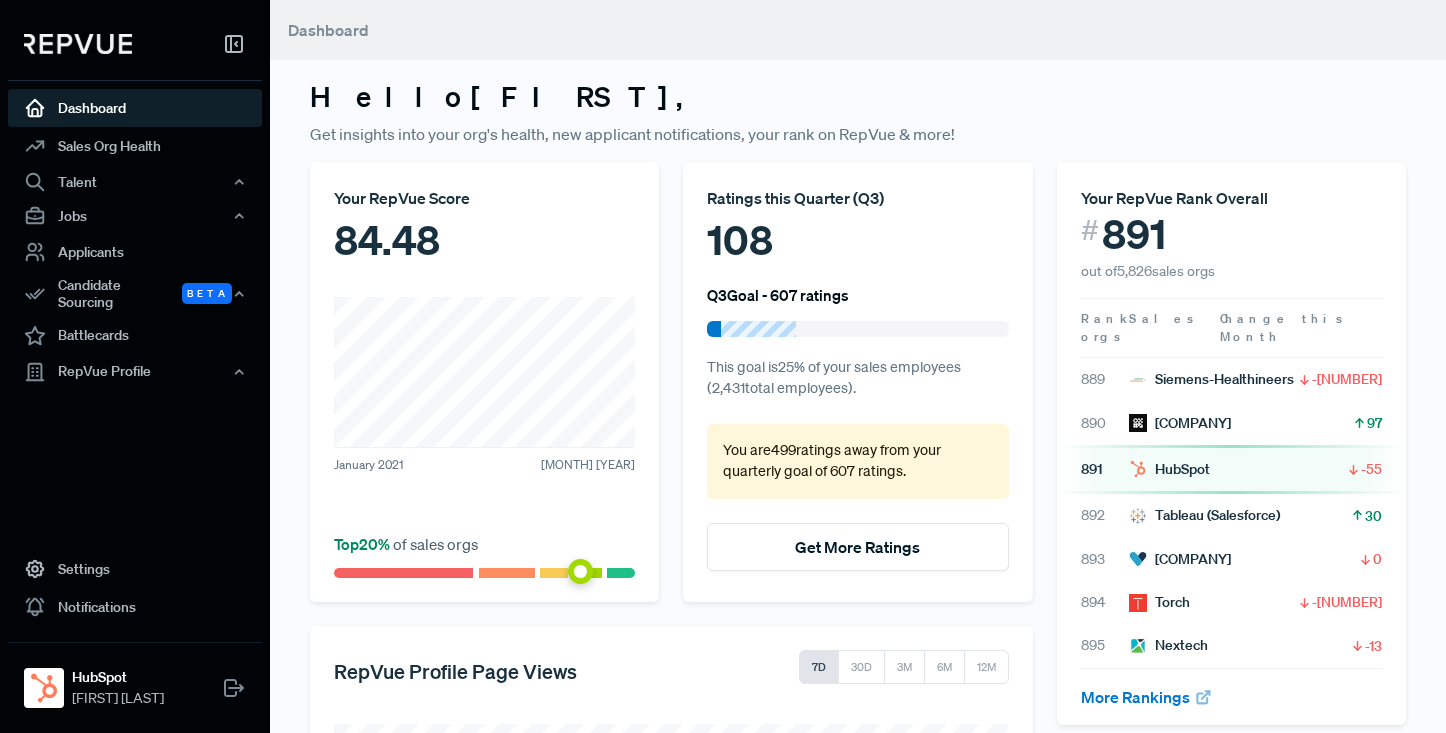 scroll, scrollTop: 0, scrollLeft: 0, axis: both 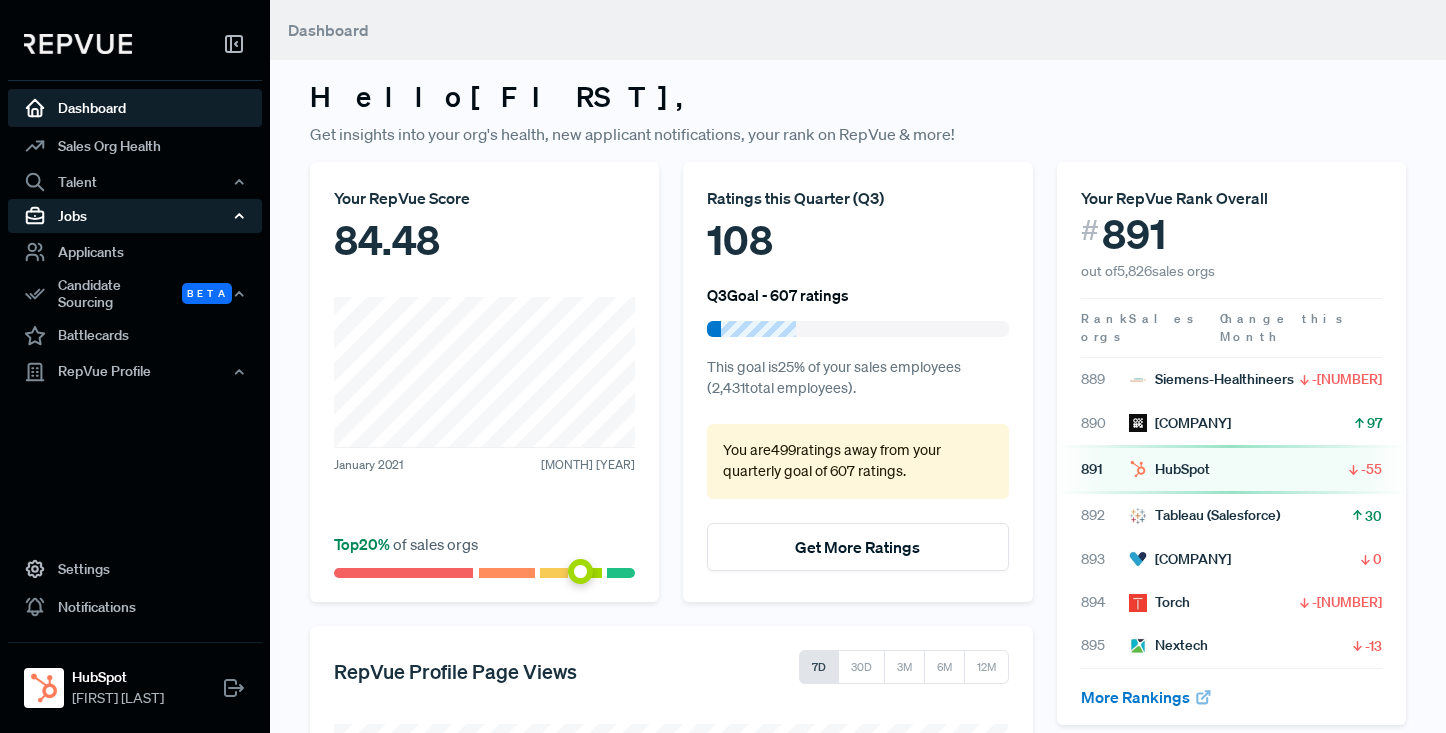 click on "Jobs" at bounding box center (135, 216) 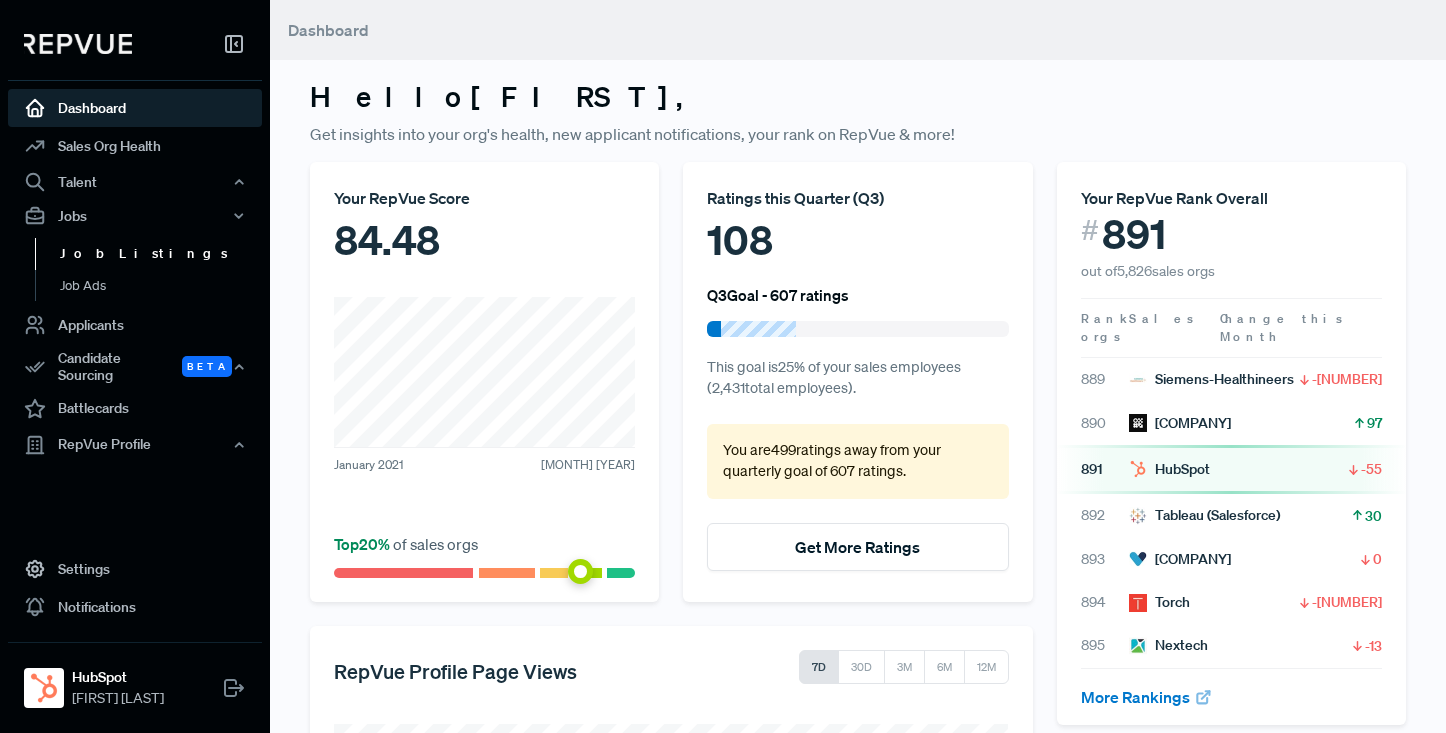 click on "Job Listings" at bounding box center [162, 254] 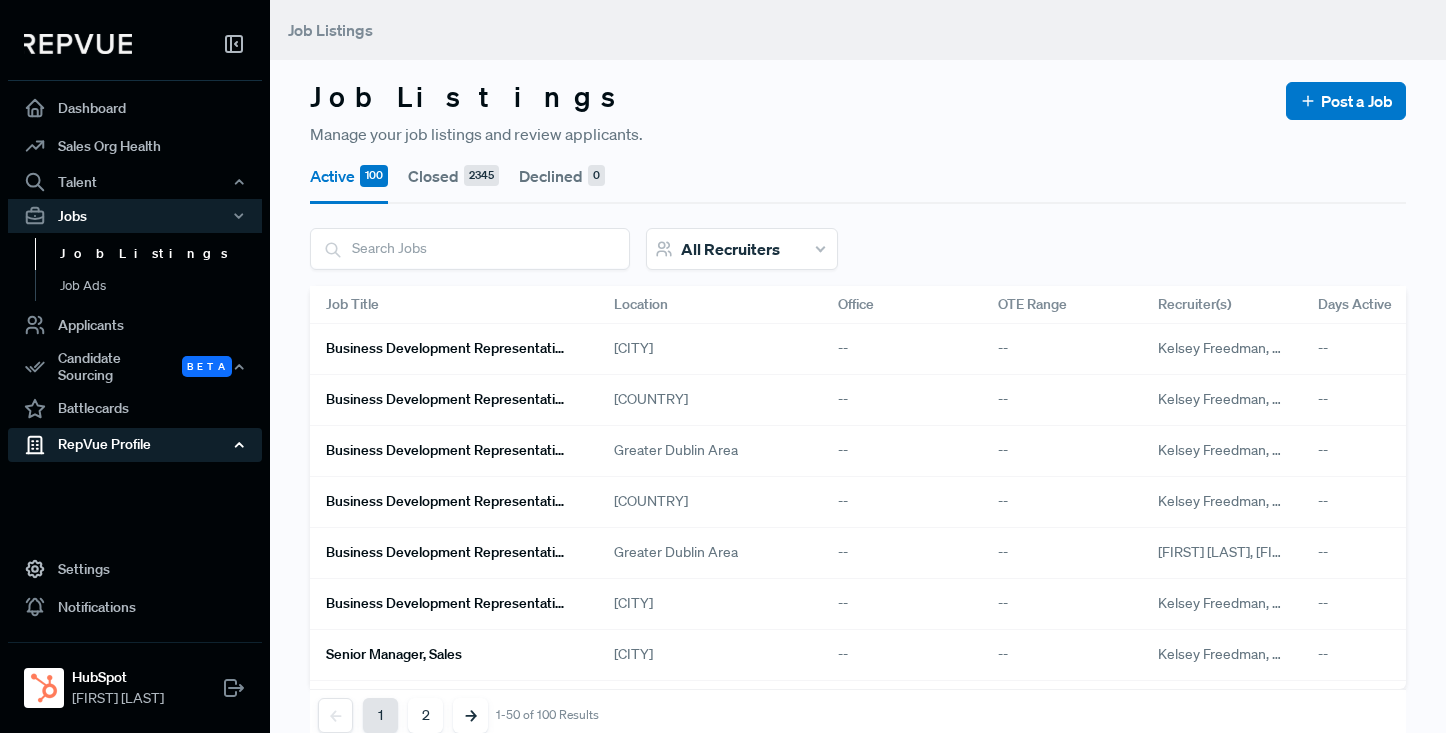 click on "RepVue Profile" at bounding box center (135, 445) 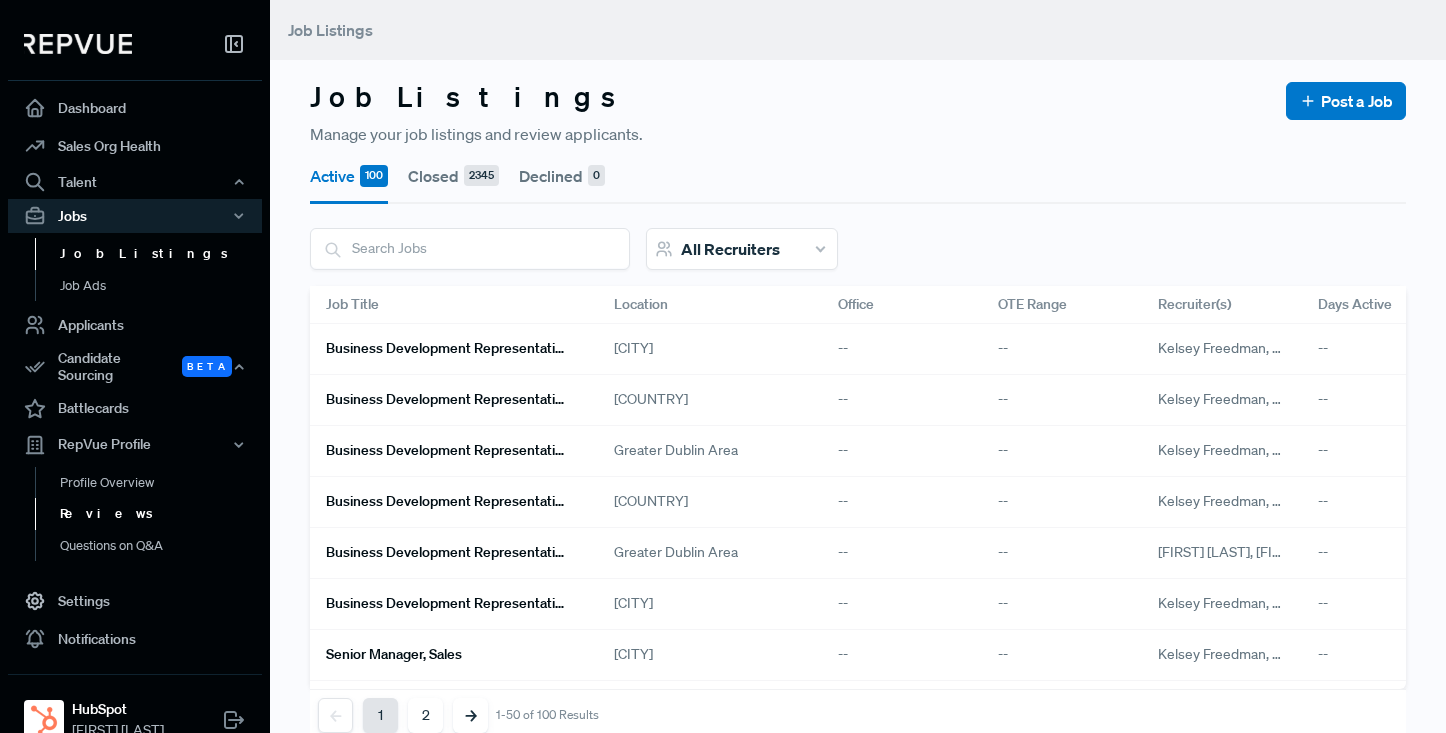 click on "Reviews" at bounding box center [162, 514] 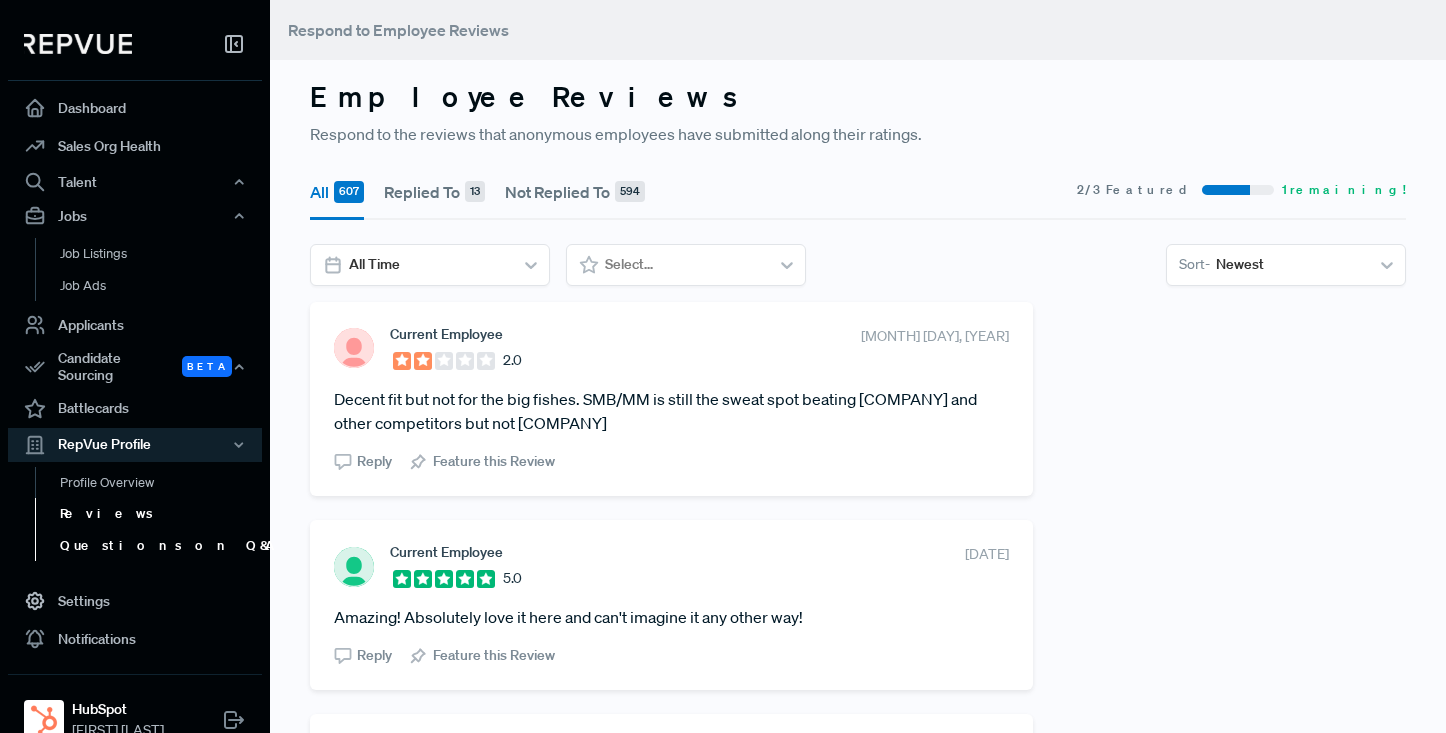 click on "Questions on Q&A" at bounding box center [162, 546] 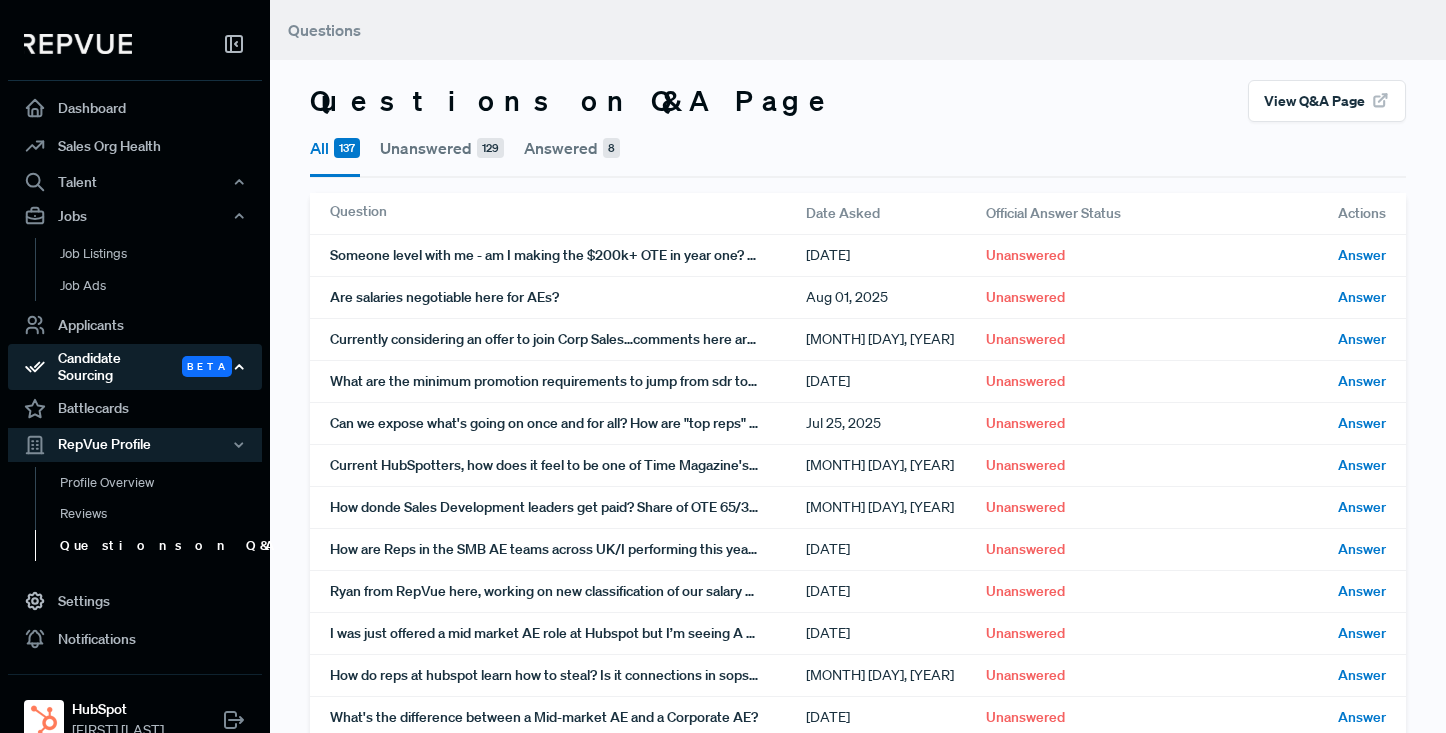 click on "Candidate Sourcing   Beta" at bounding box center [135, 367] 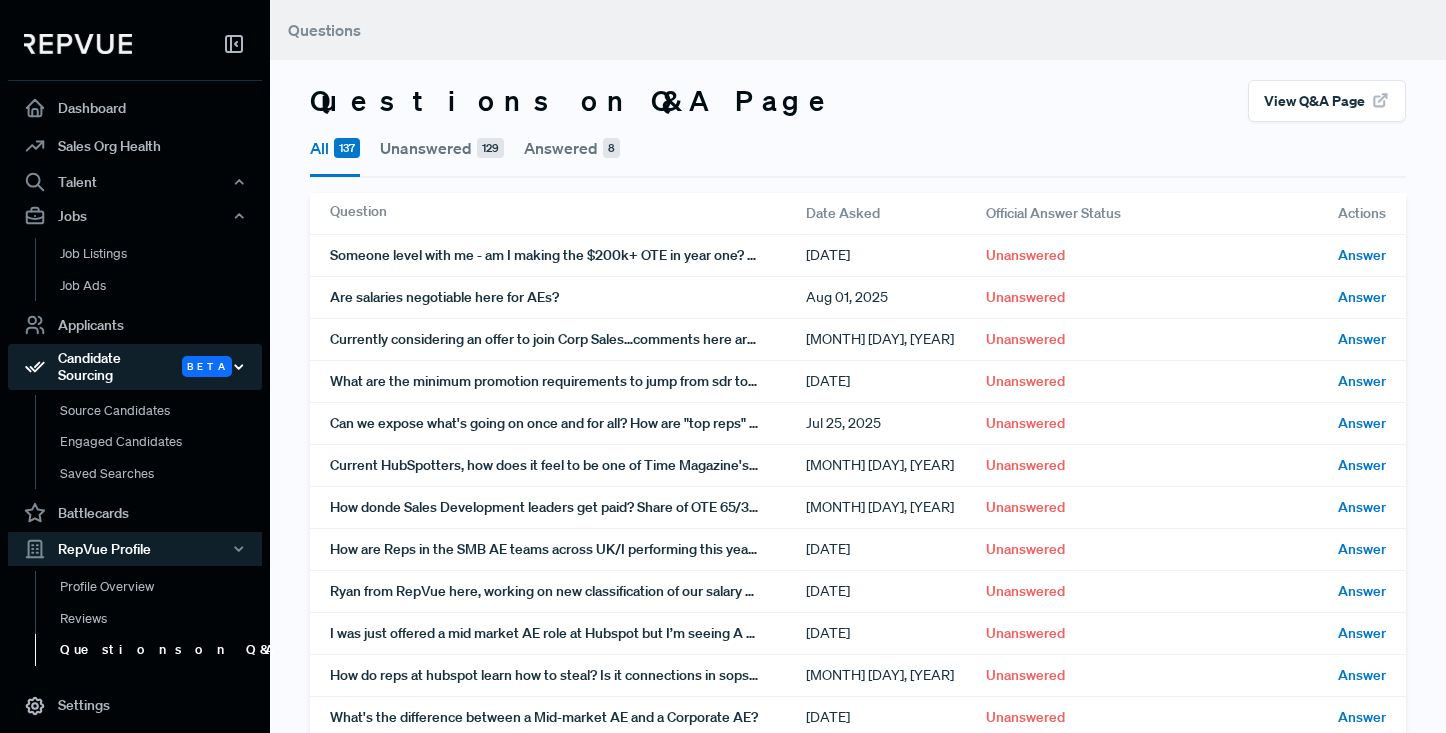 click on "Candidate Sourcing   Beta" at bounding box center [135, 367] 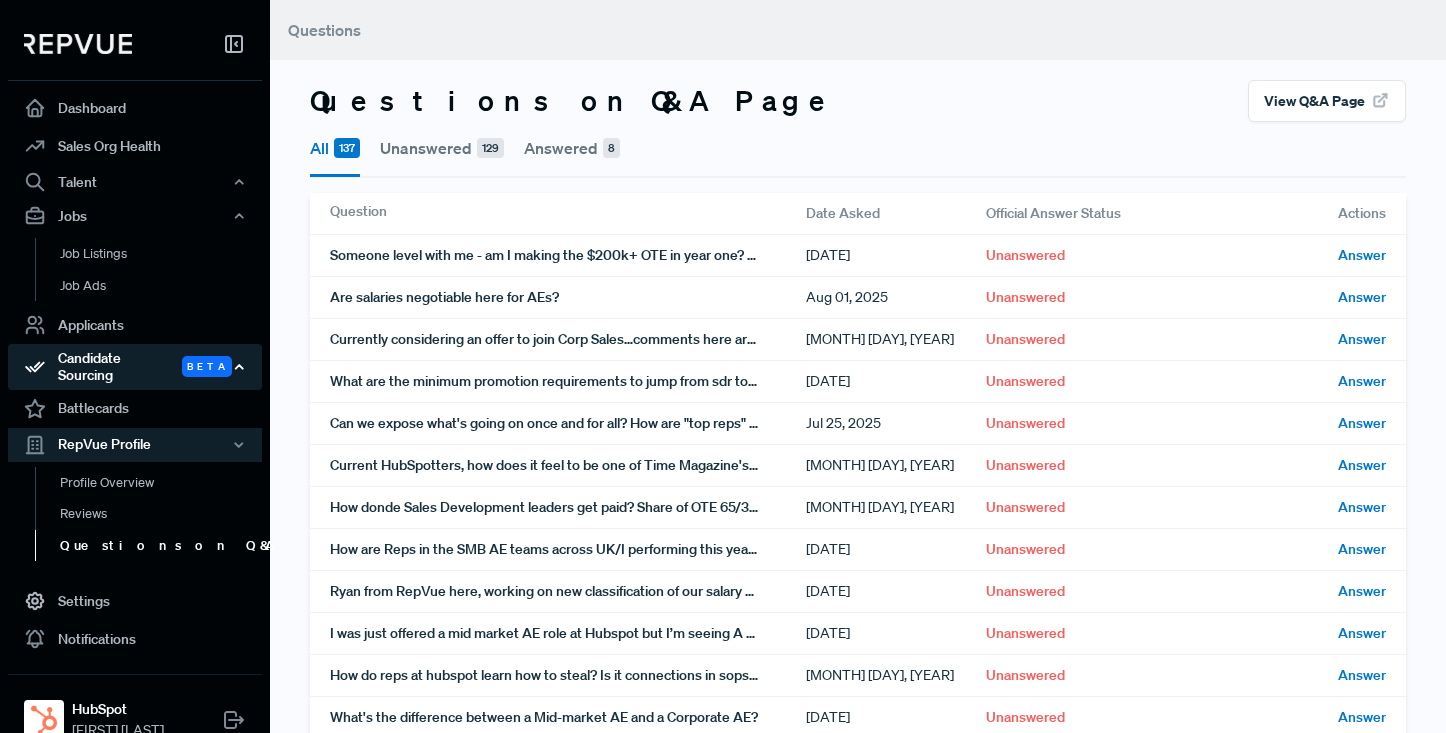 click on "Candidate Sourcing   Beta" at bounding box center [135, 367] 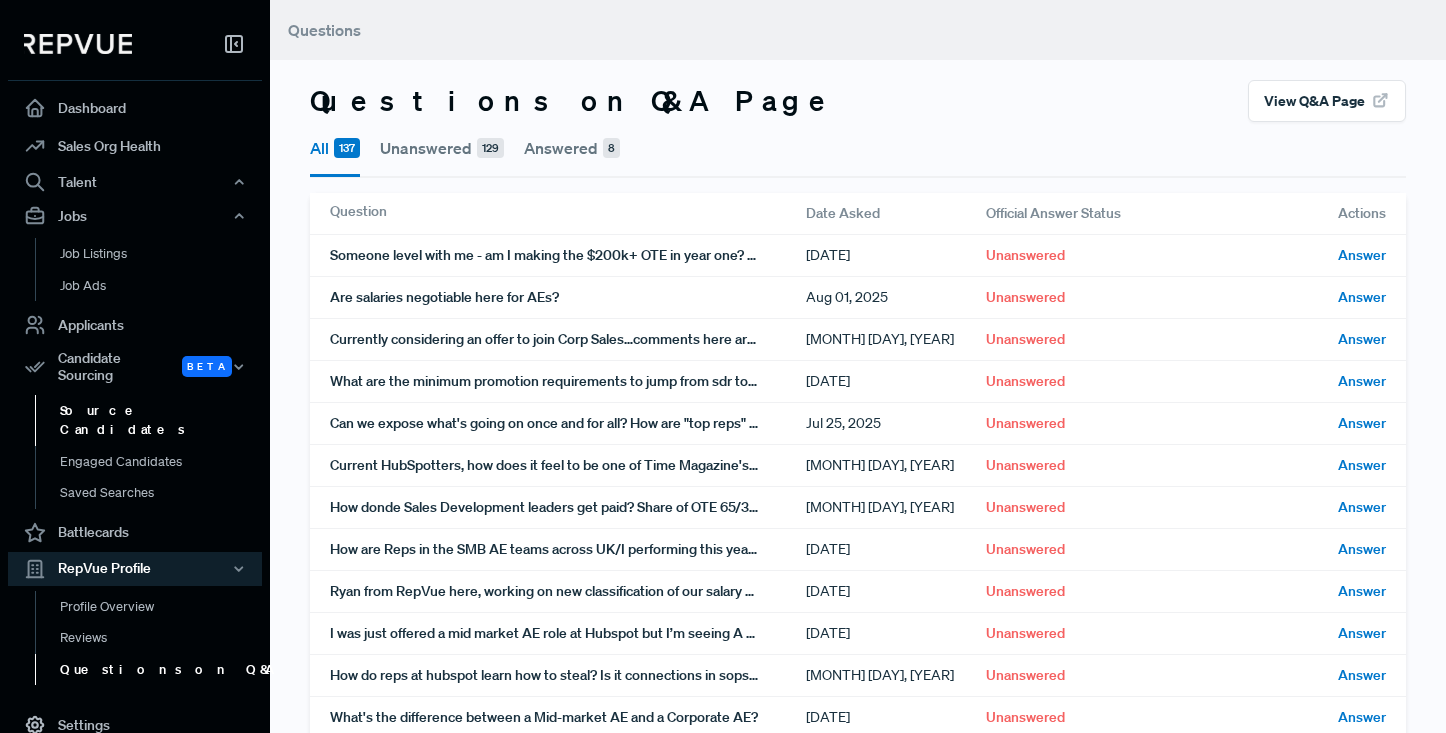 click on "Source Candidates" at bounding box center (162, 420) 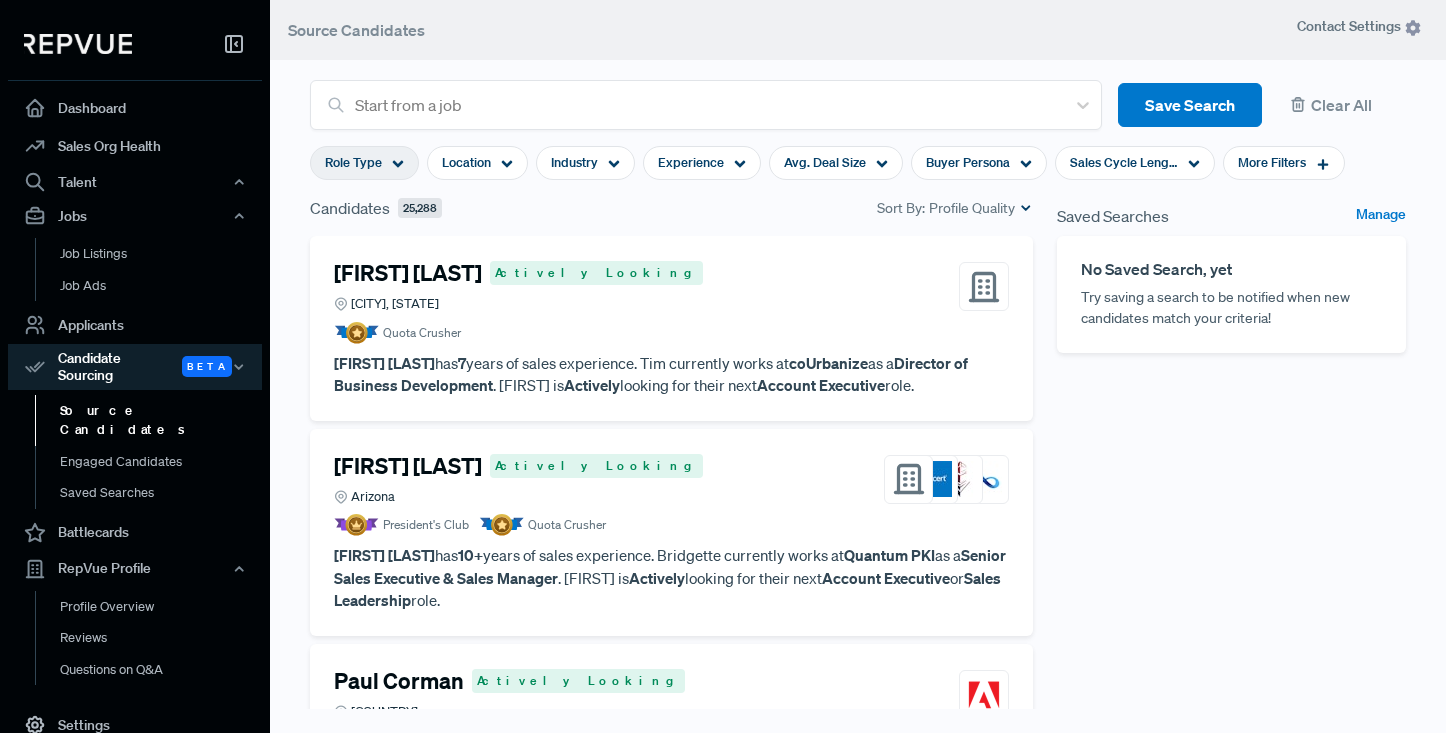 click 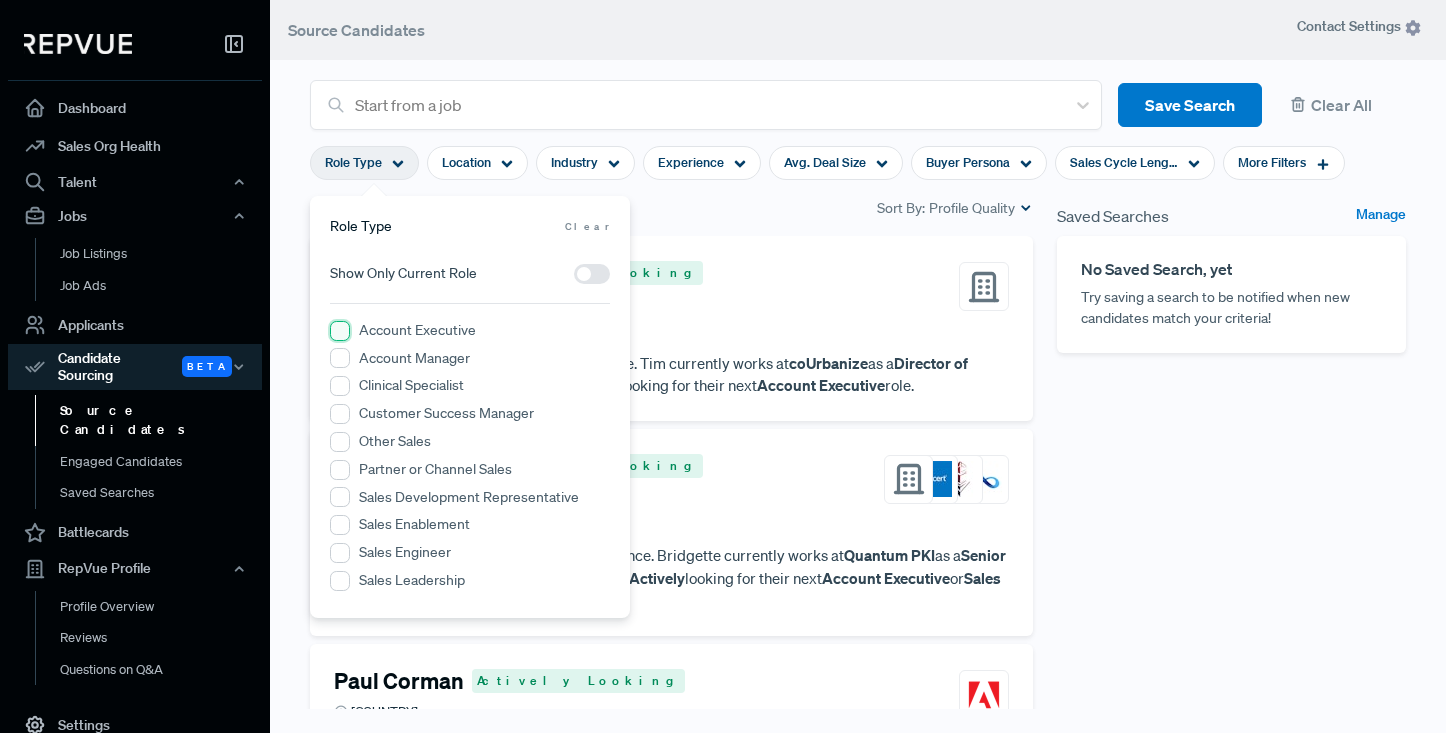 click on "Account Executive" at bounding box center (340, 331) 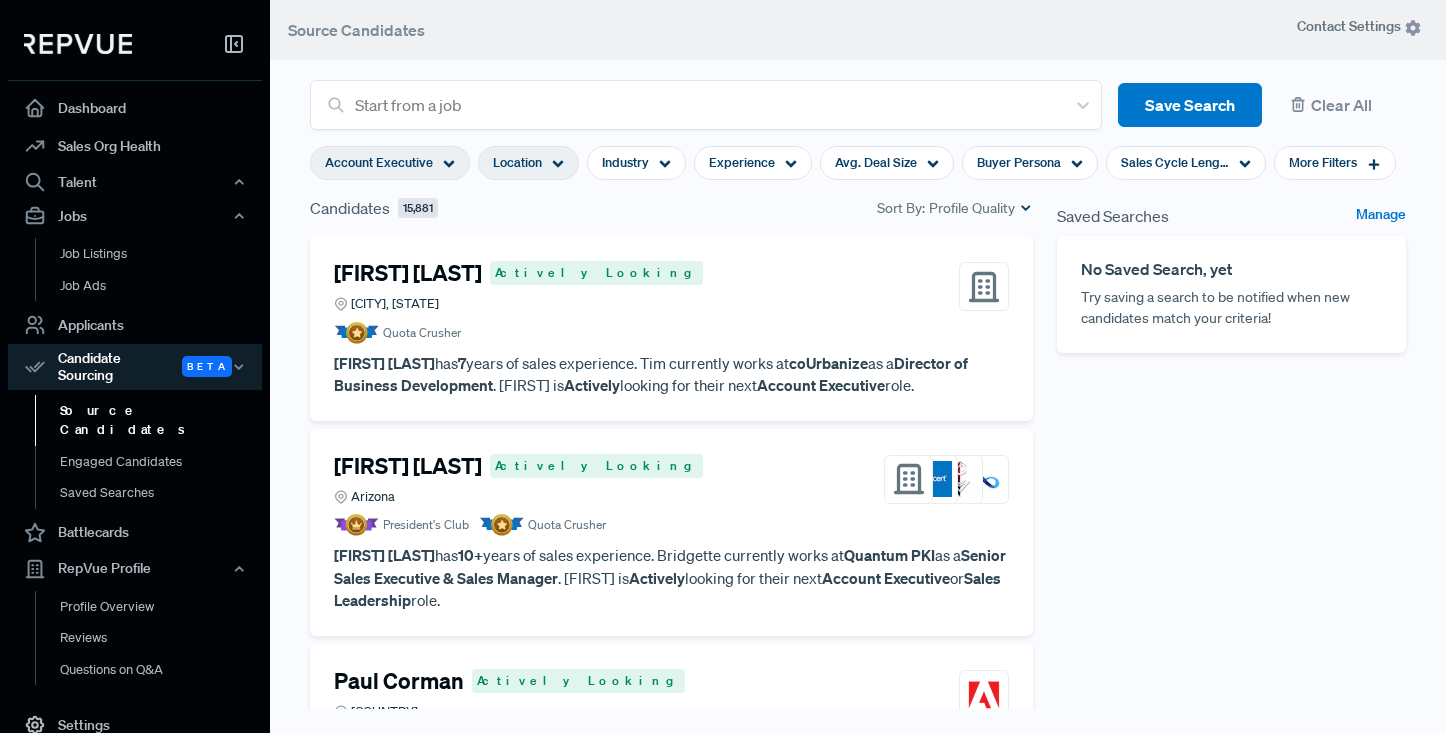 click 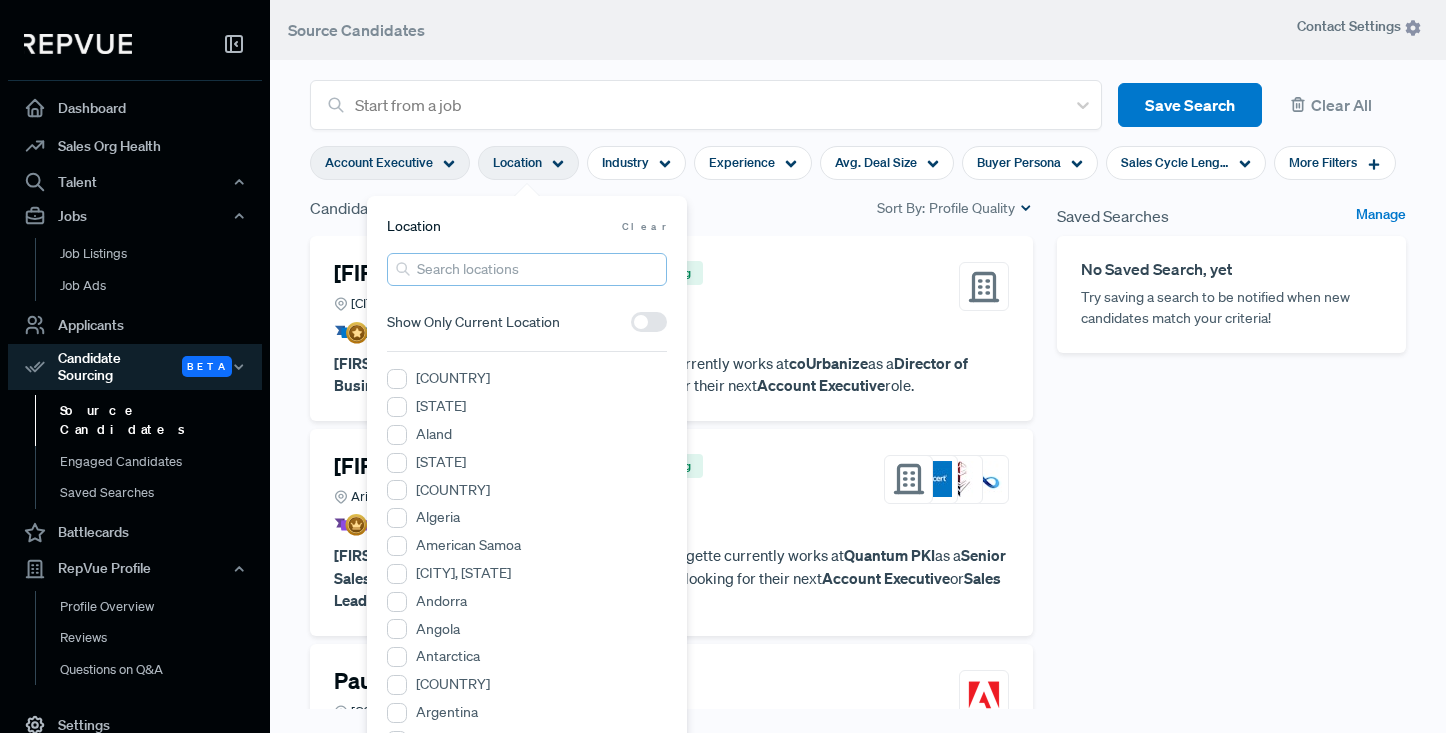 click at bounding box center (527, 269) 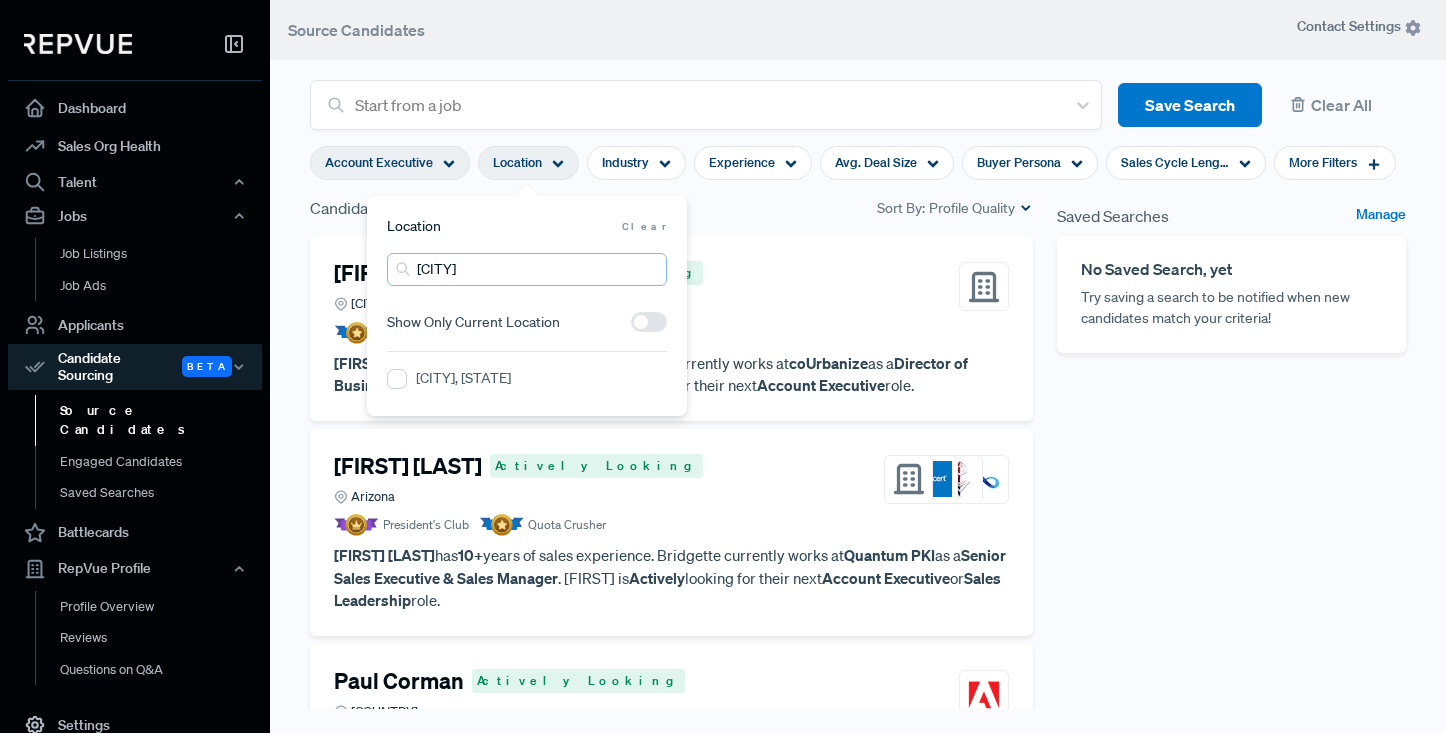 type on "[CITY]" 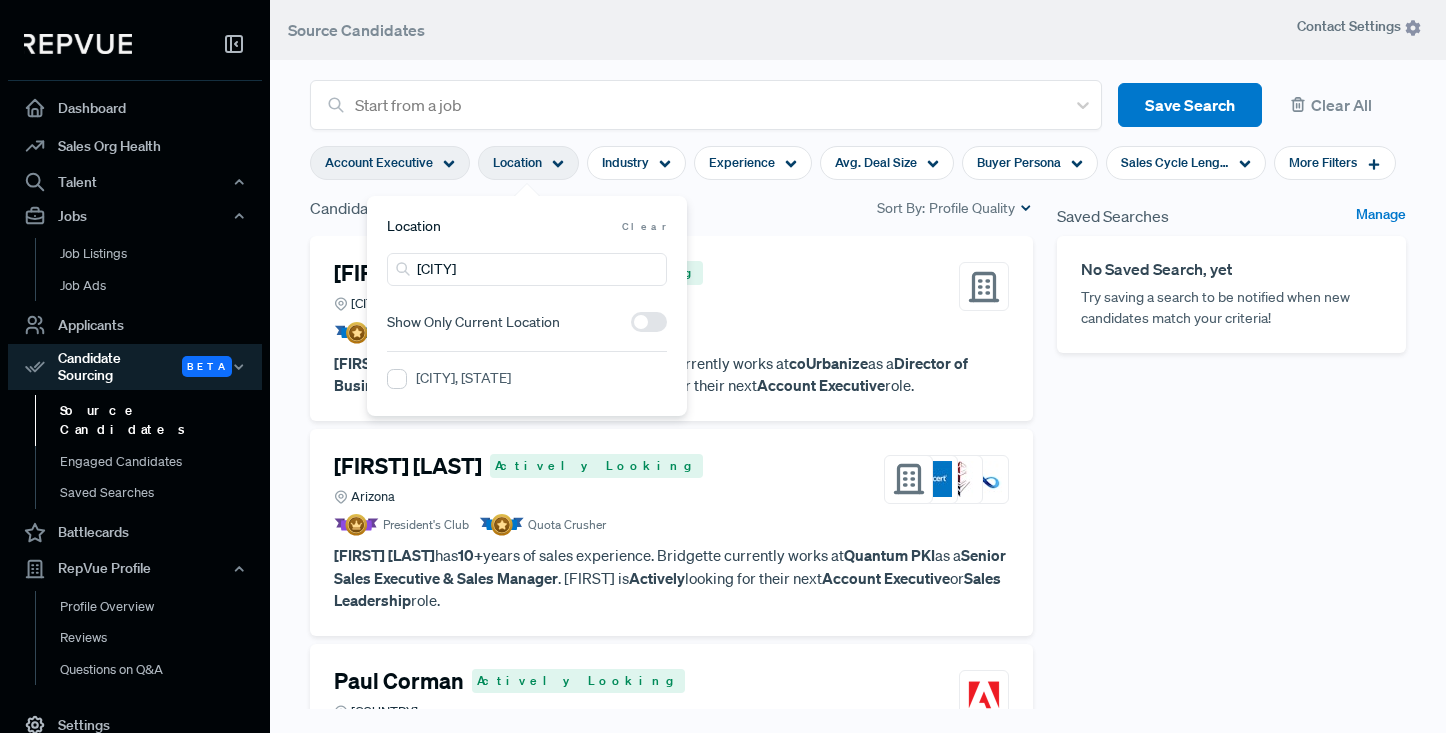 click on "[CITY], [STATE]" at bounding box center (463, 378) 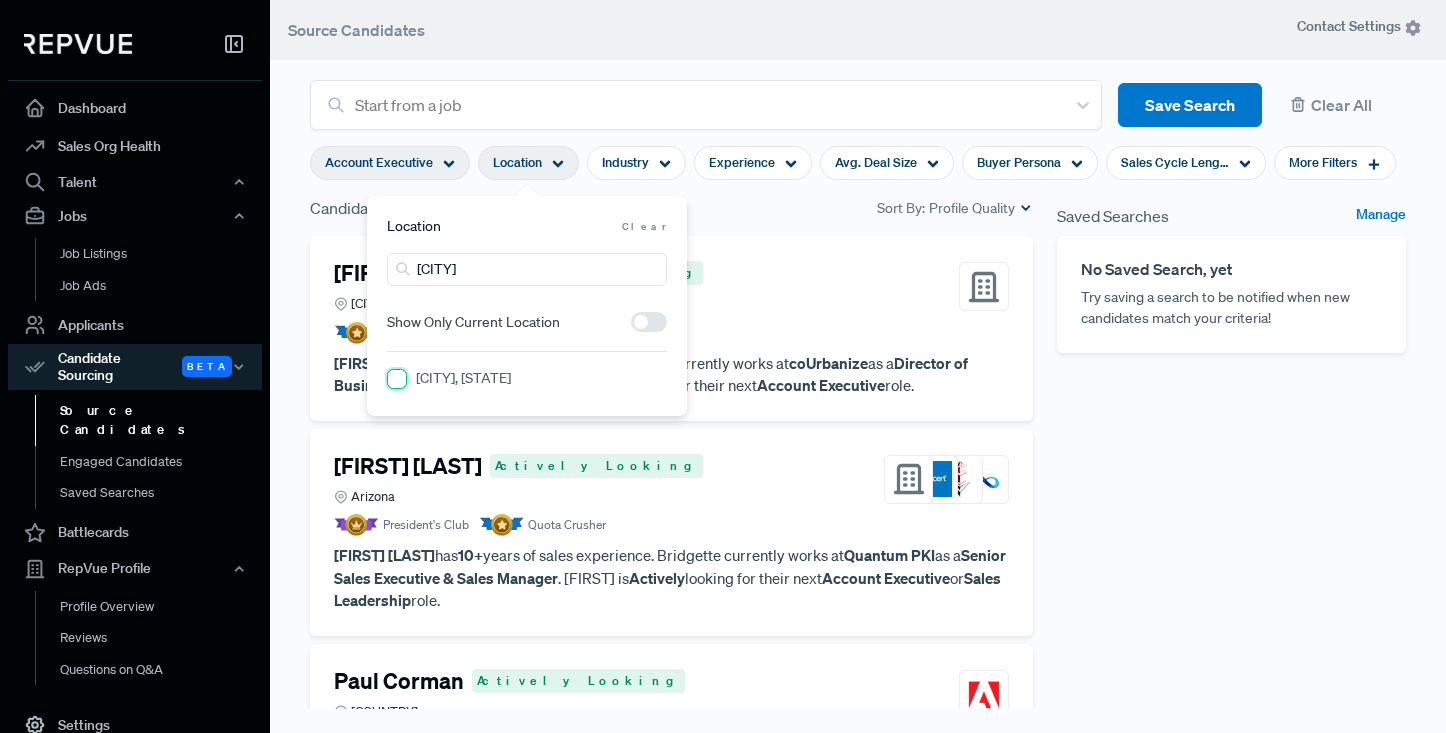click on "[CITY], [STATE]" at bounding box center [397, 379] 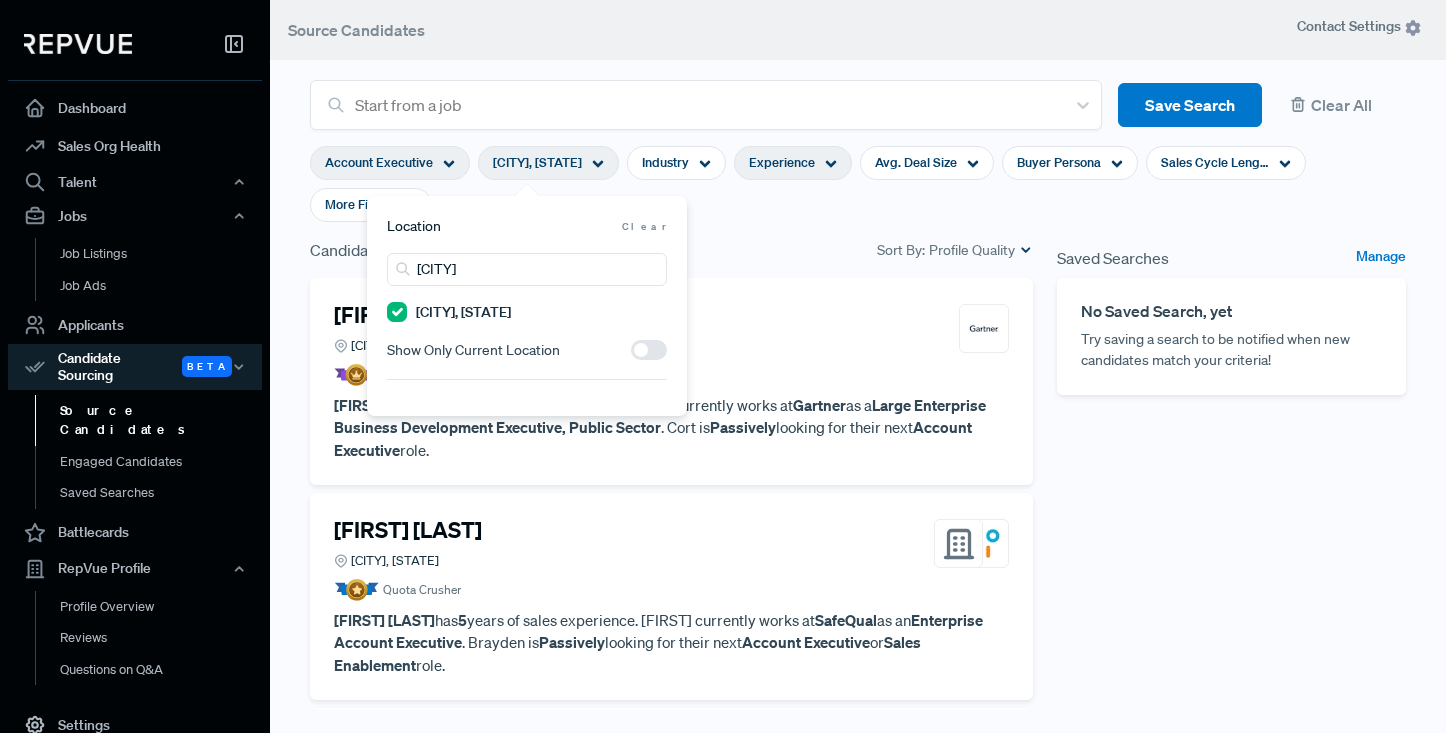 click 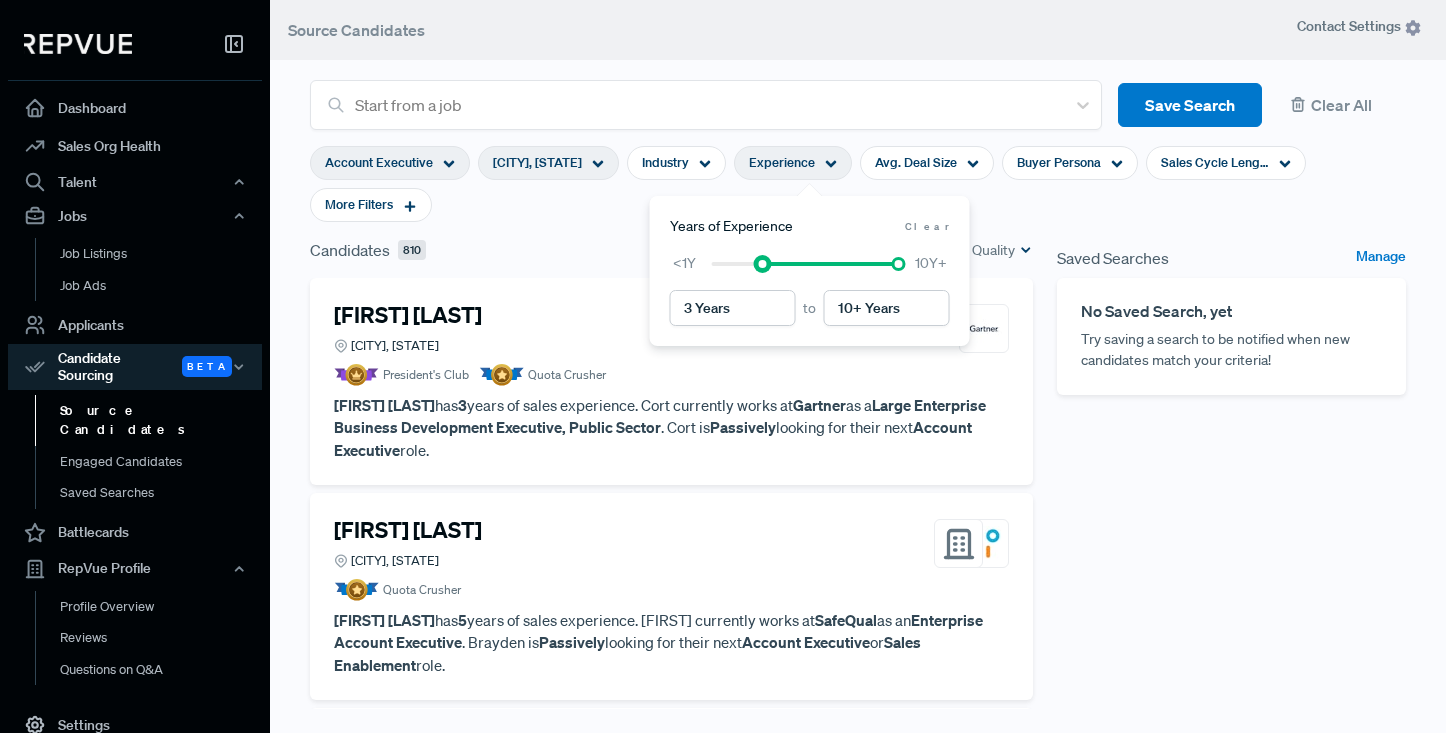 type on "4 Years" 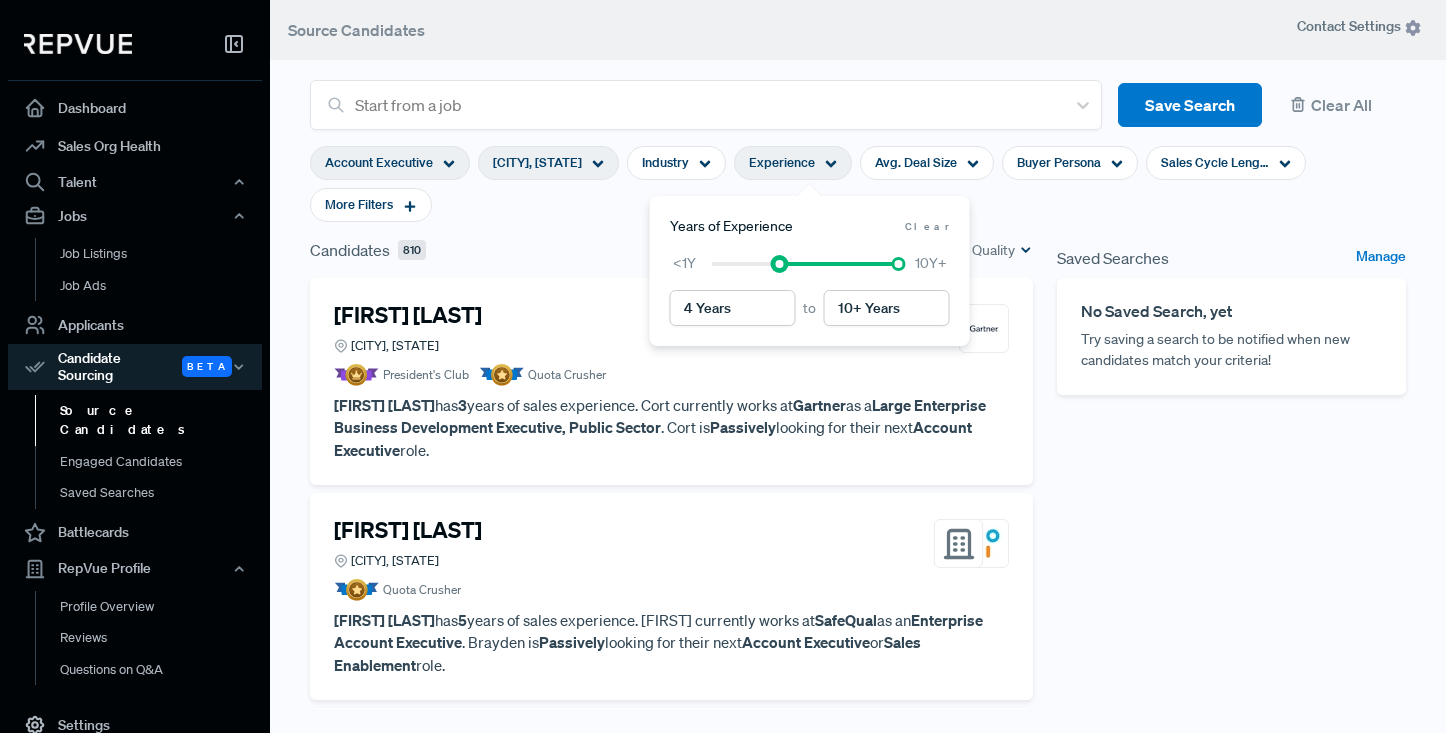 drag, startPoint x: 713, startPoint y: 265, endPoint x: 780, endPoint y: 264, distance: 67.00746 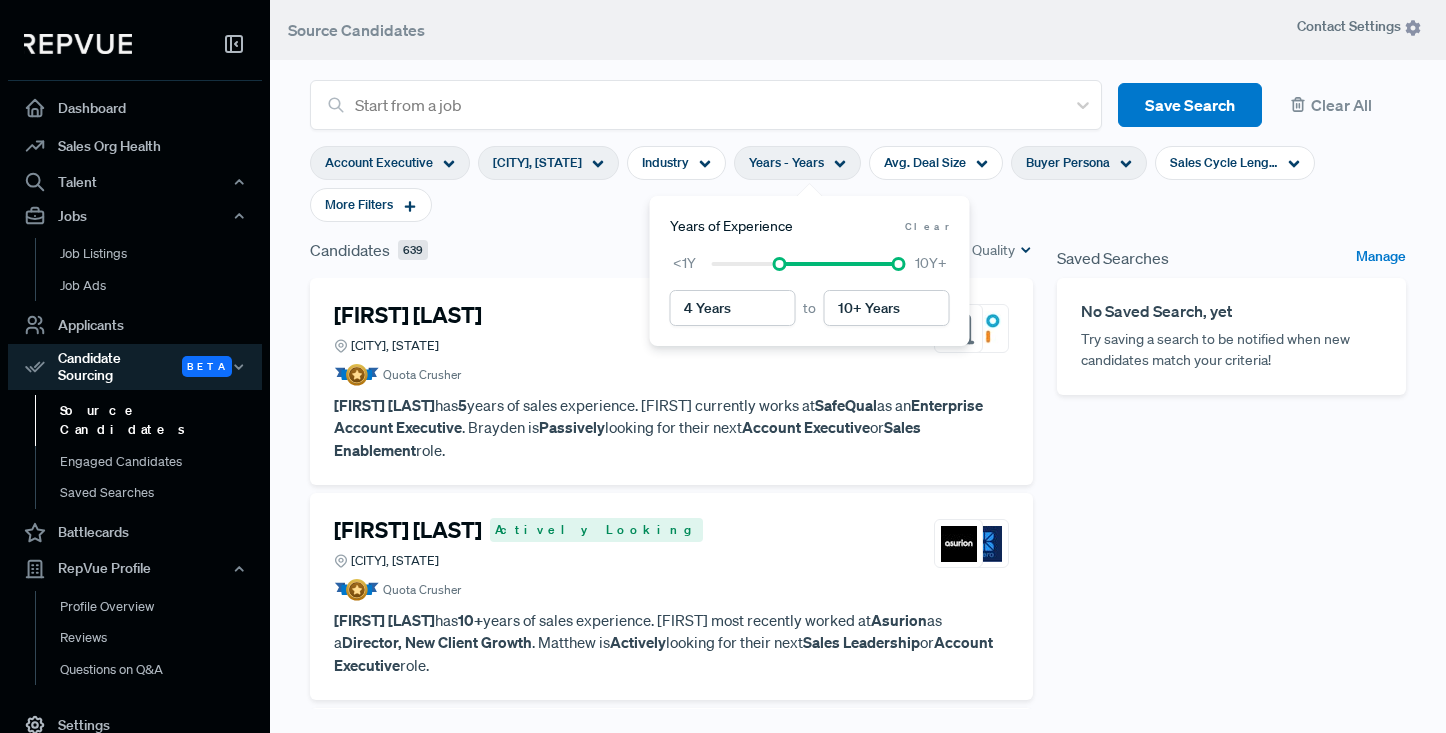 click 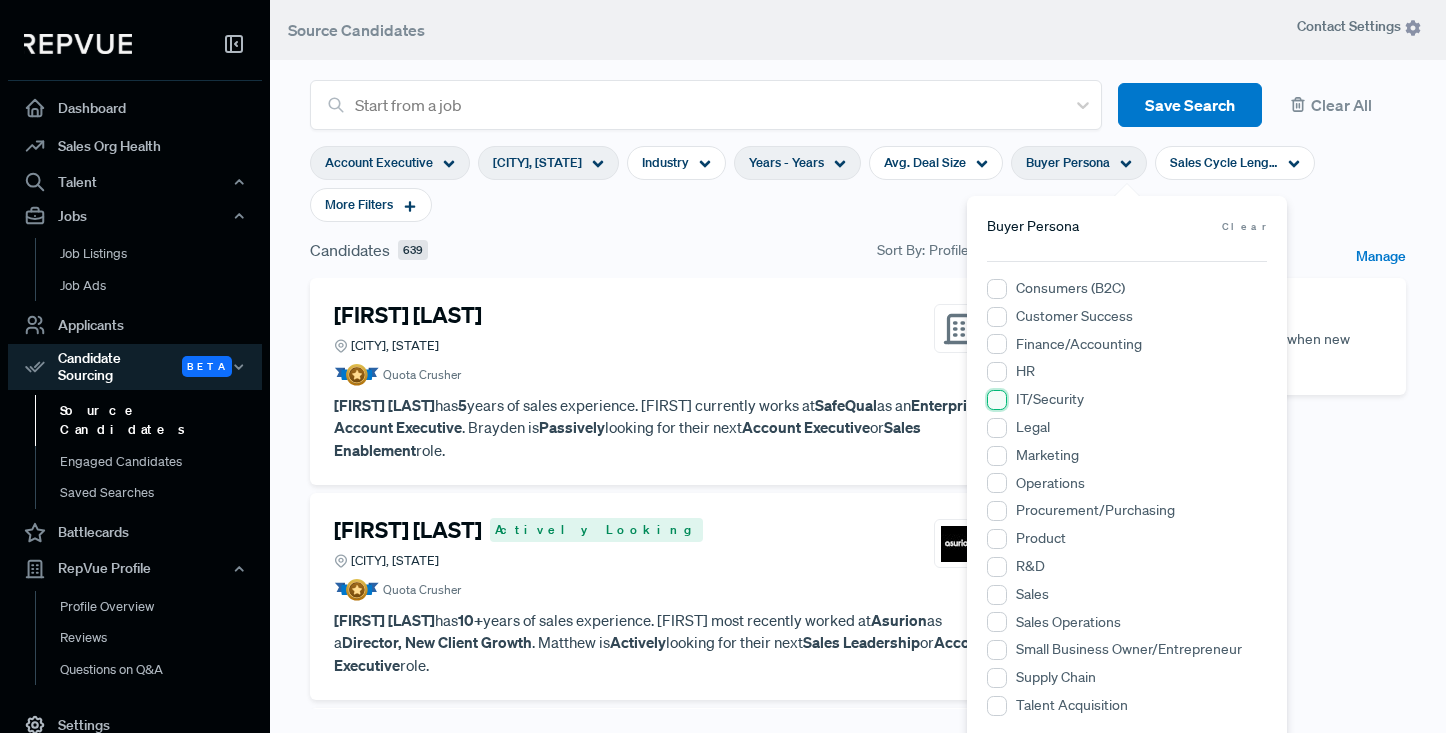click on "IT/Security" at bounding box center [997, 400] 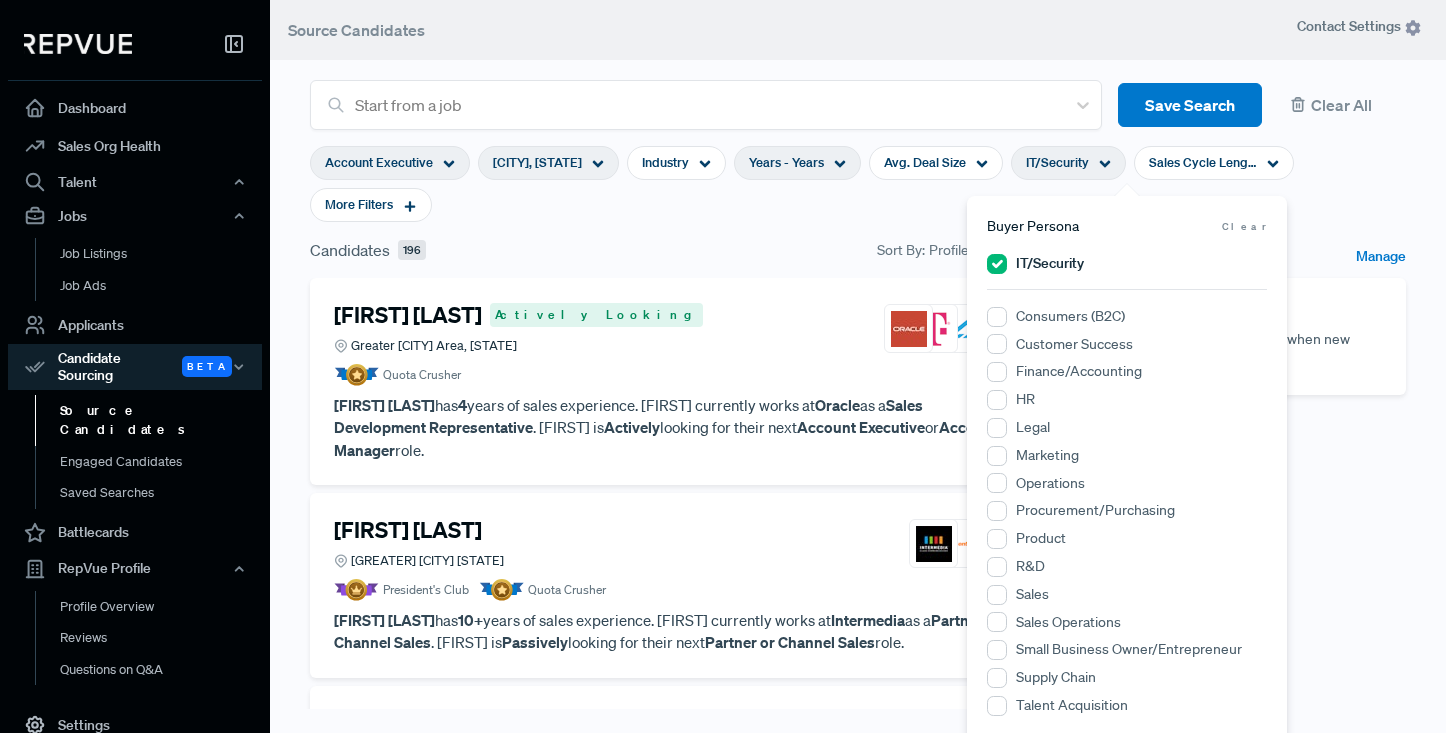 click on "Quota Crusher" at bounding box center [671, 375] 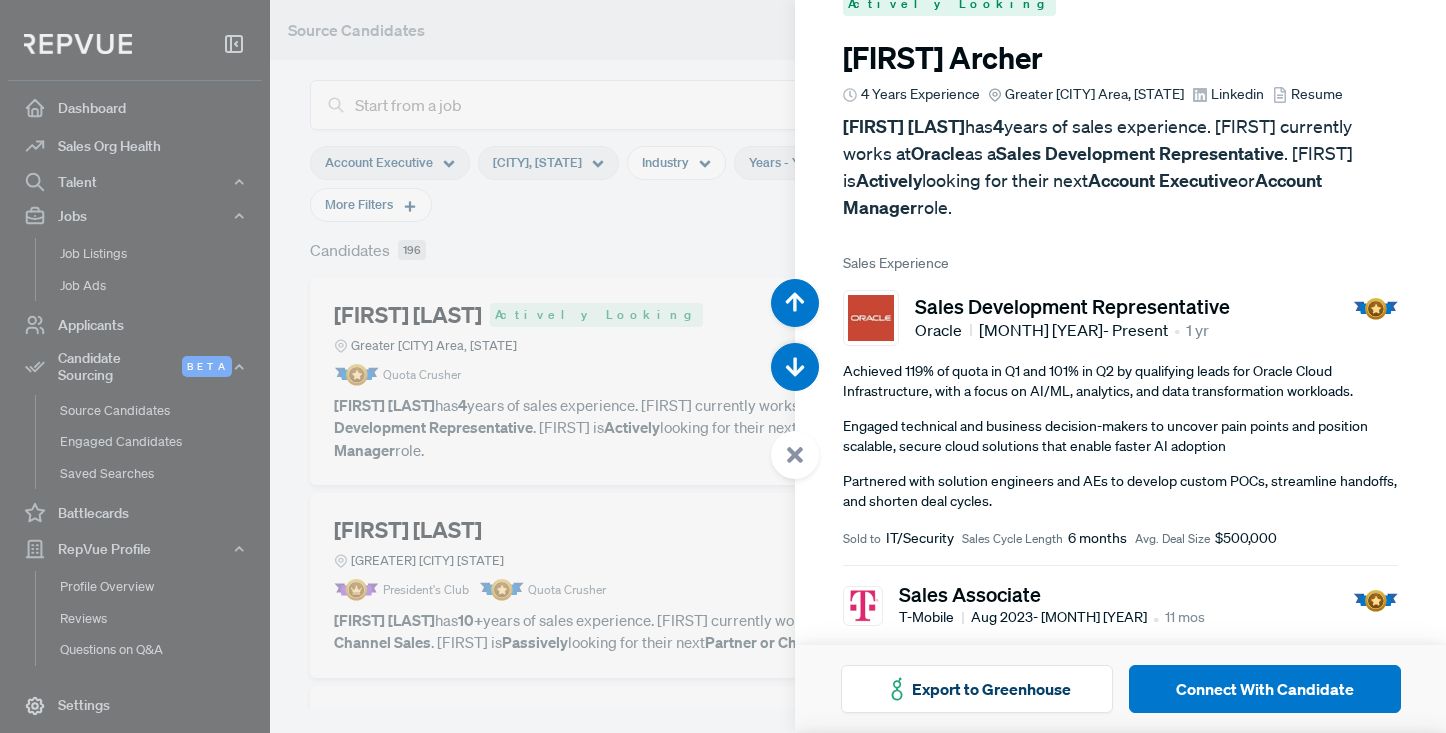 scroll, scrollTop: 33, scrollLeft: 0, axis: vertical 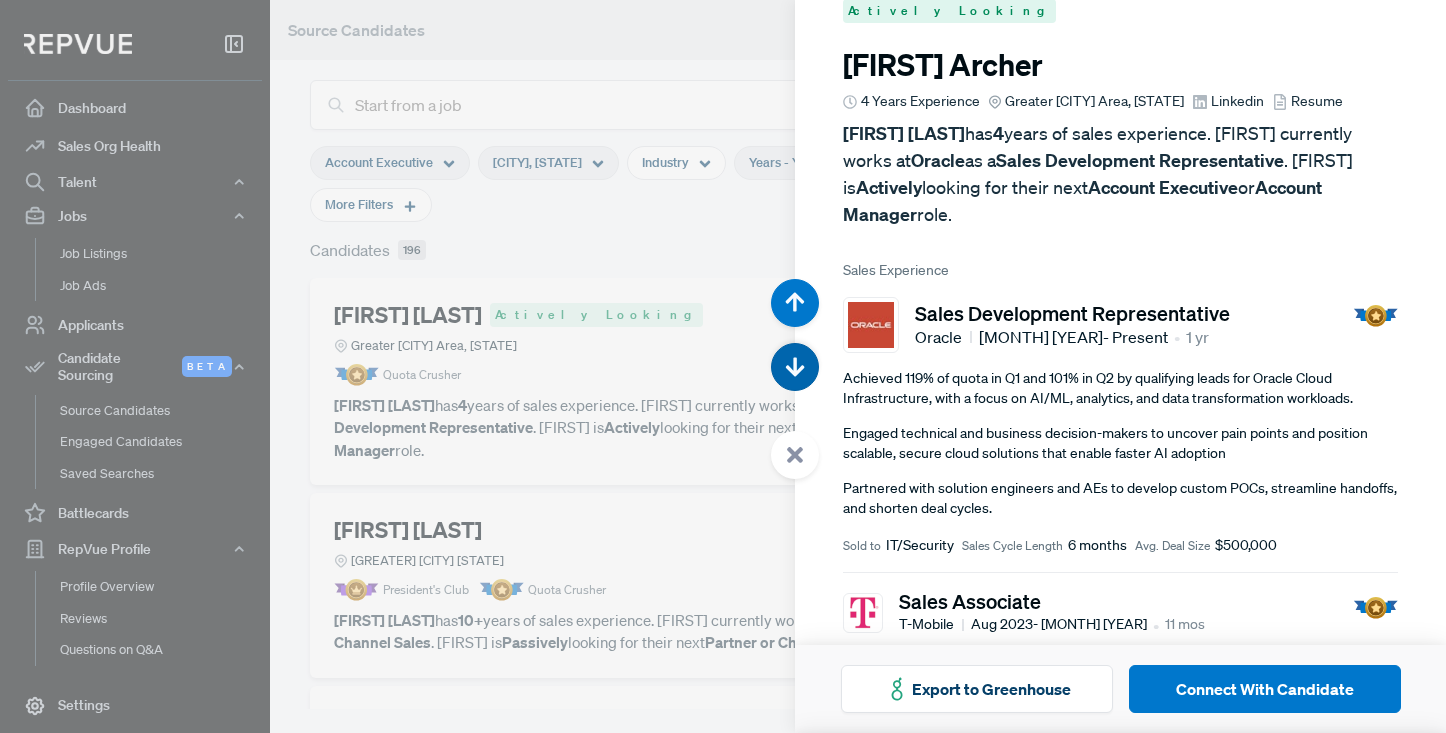 click 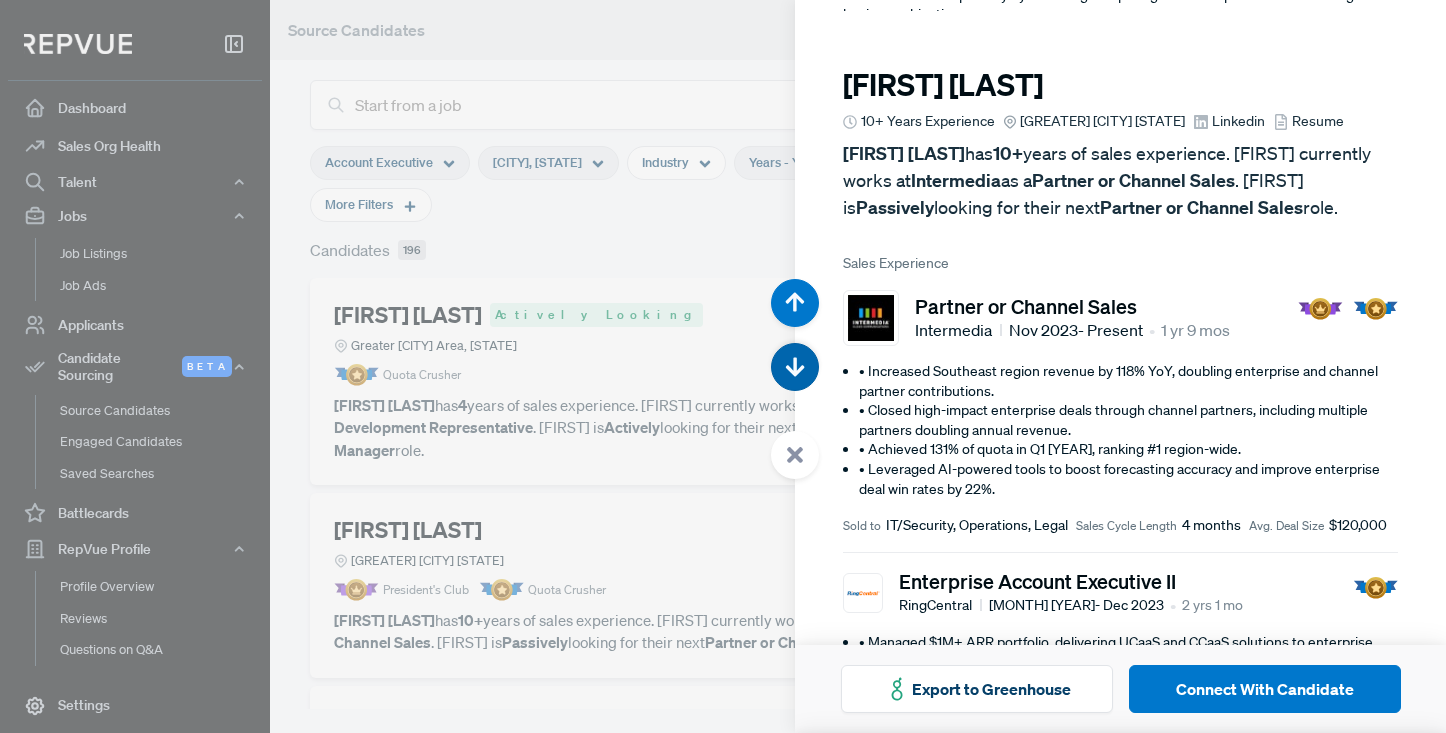 scroll, scrollTop: 733, scrollLeft: 0, axis: vertical 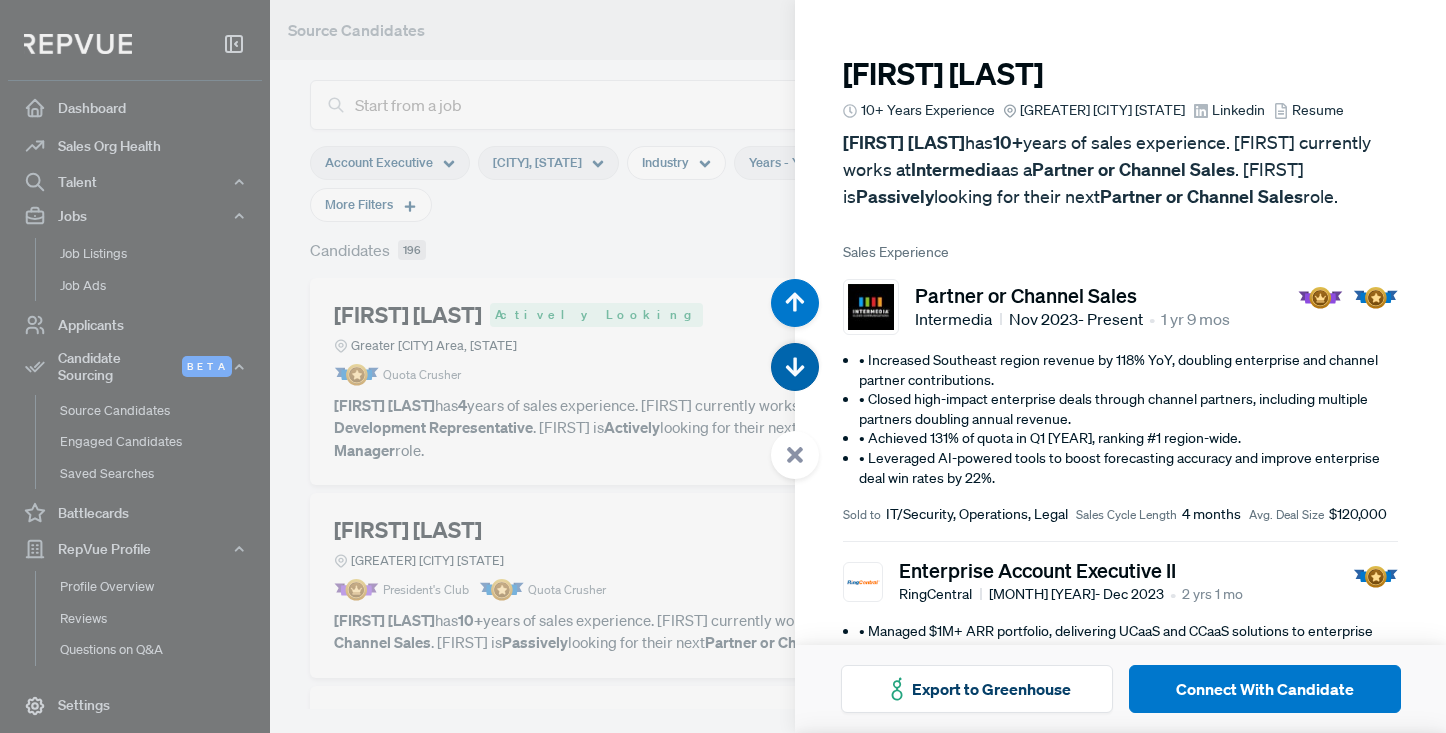 click 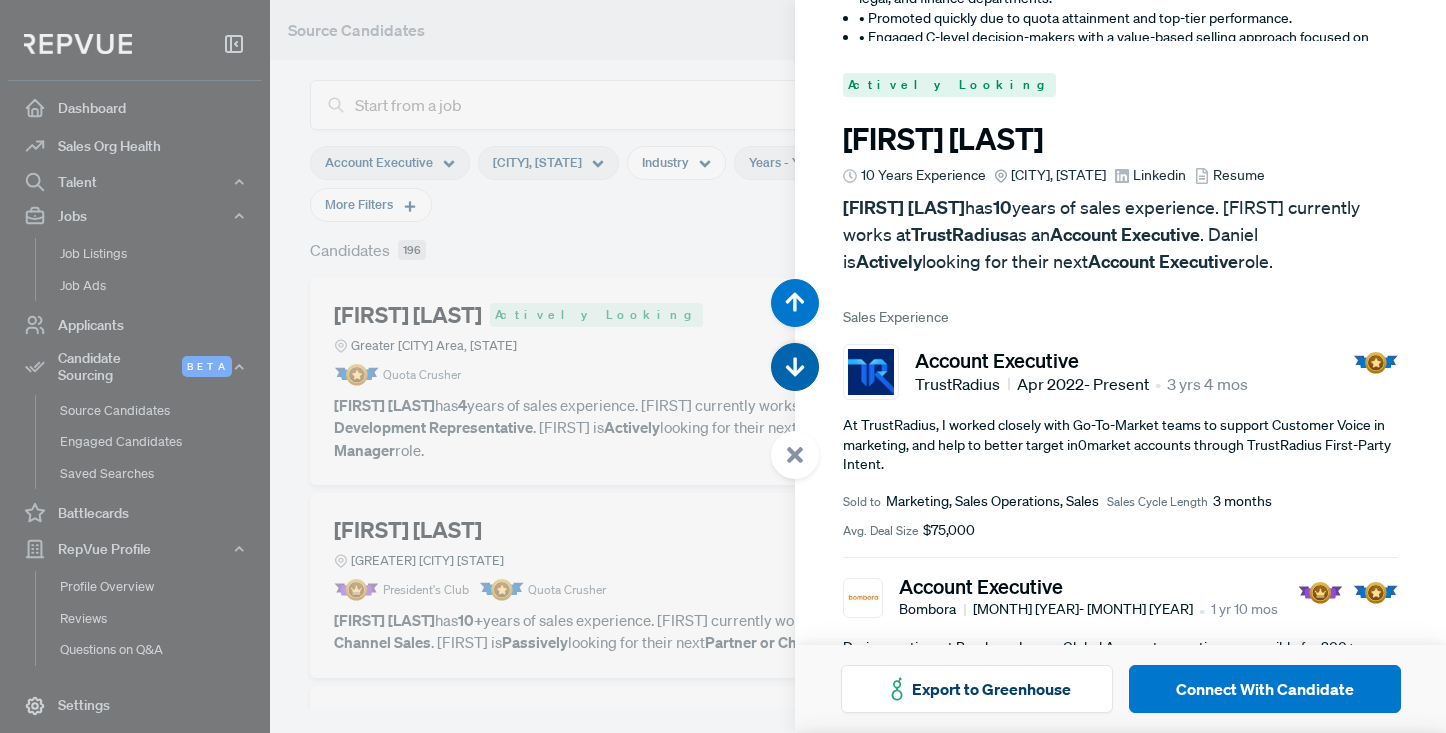 scroll, scrollTop: 1466, scrollLeft: 0, axis: vertical 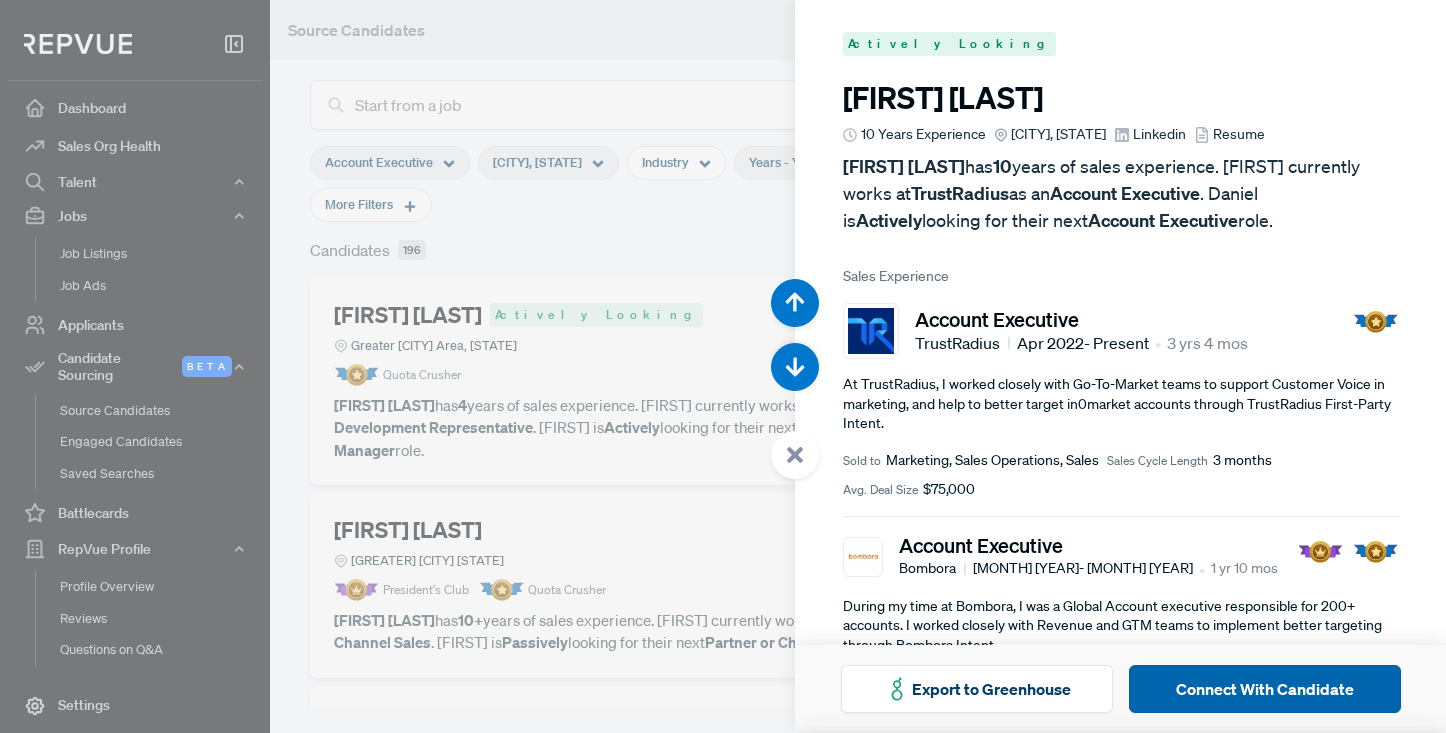 click on "Connect With Candidate" at bounding box center (1265, 689) 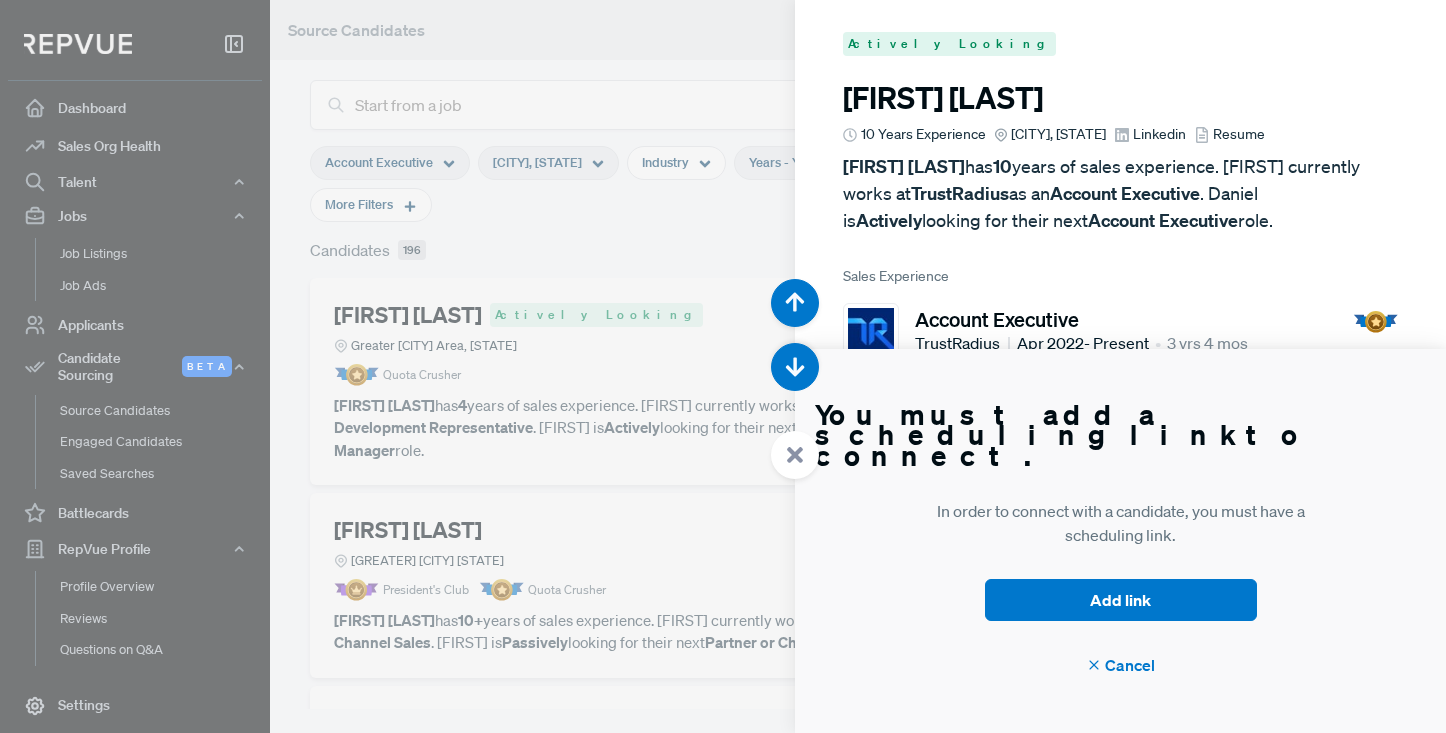 click at bounding box center [723, 366] 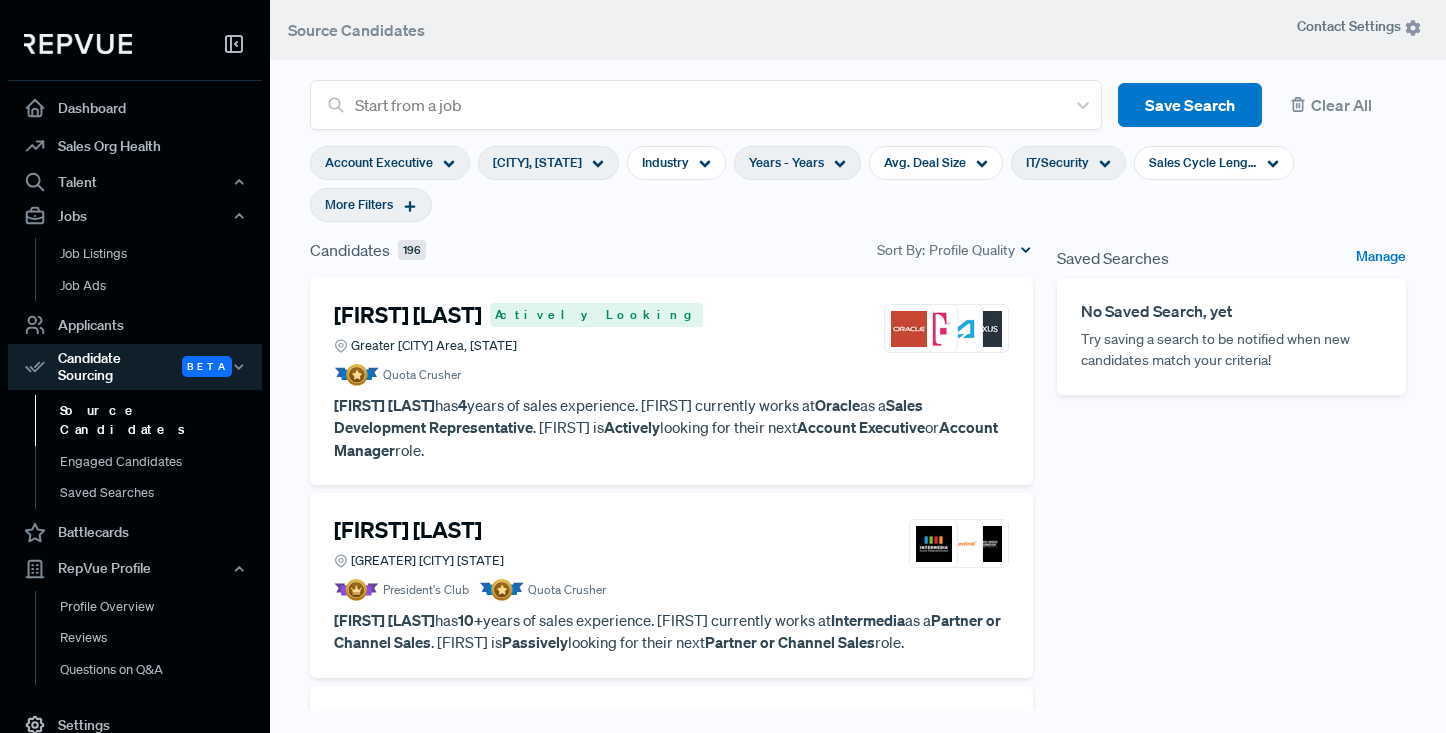 click 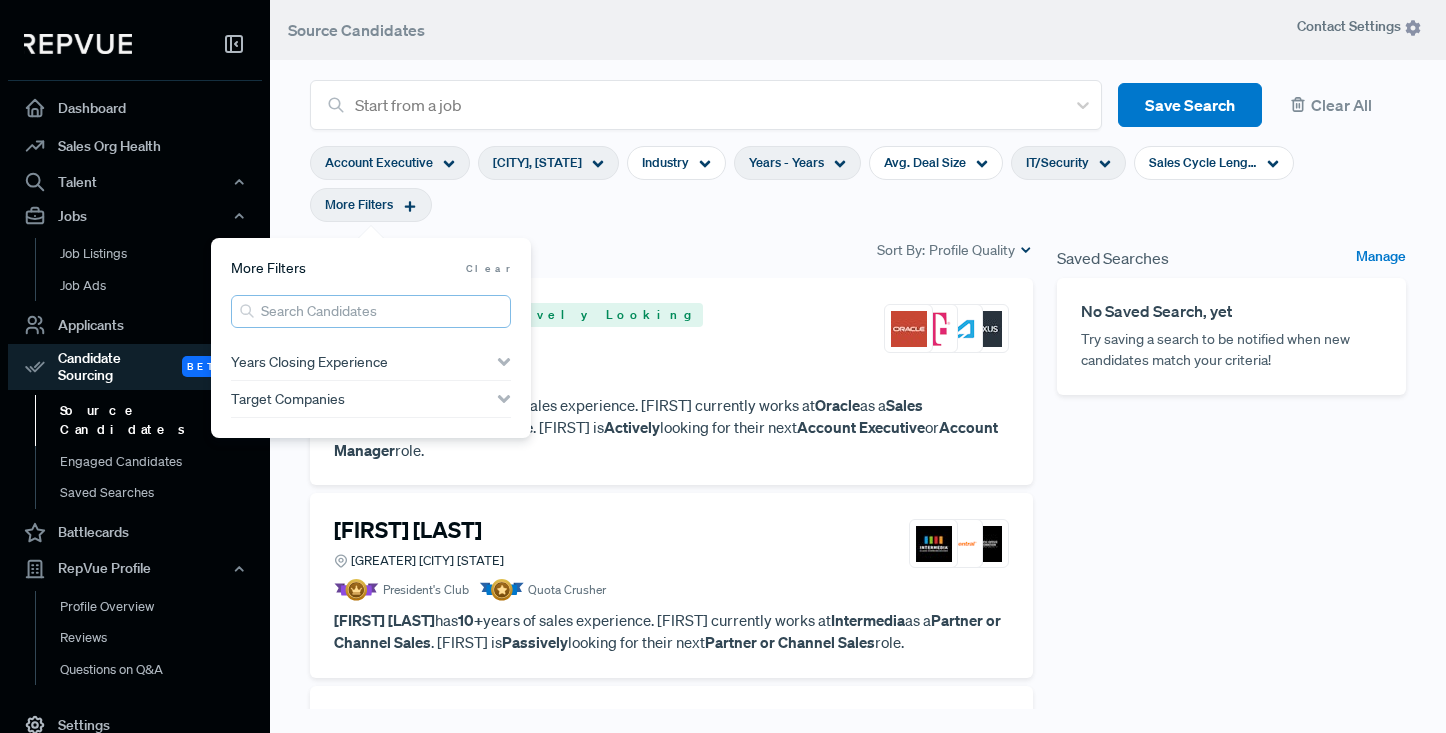 click at bounding box center (371, 311) 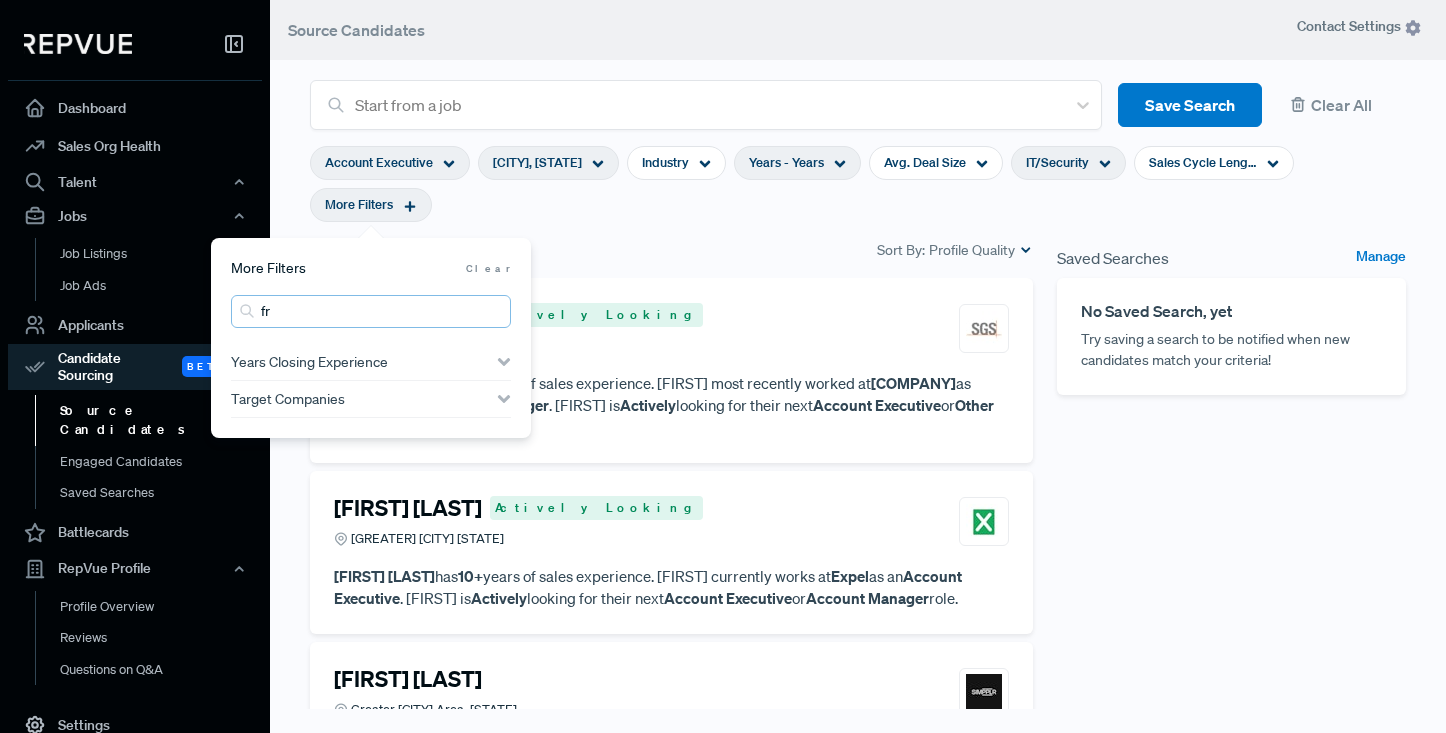 type on "f" 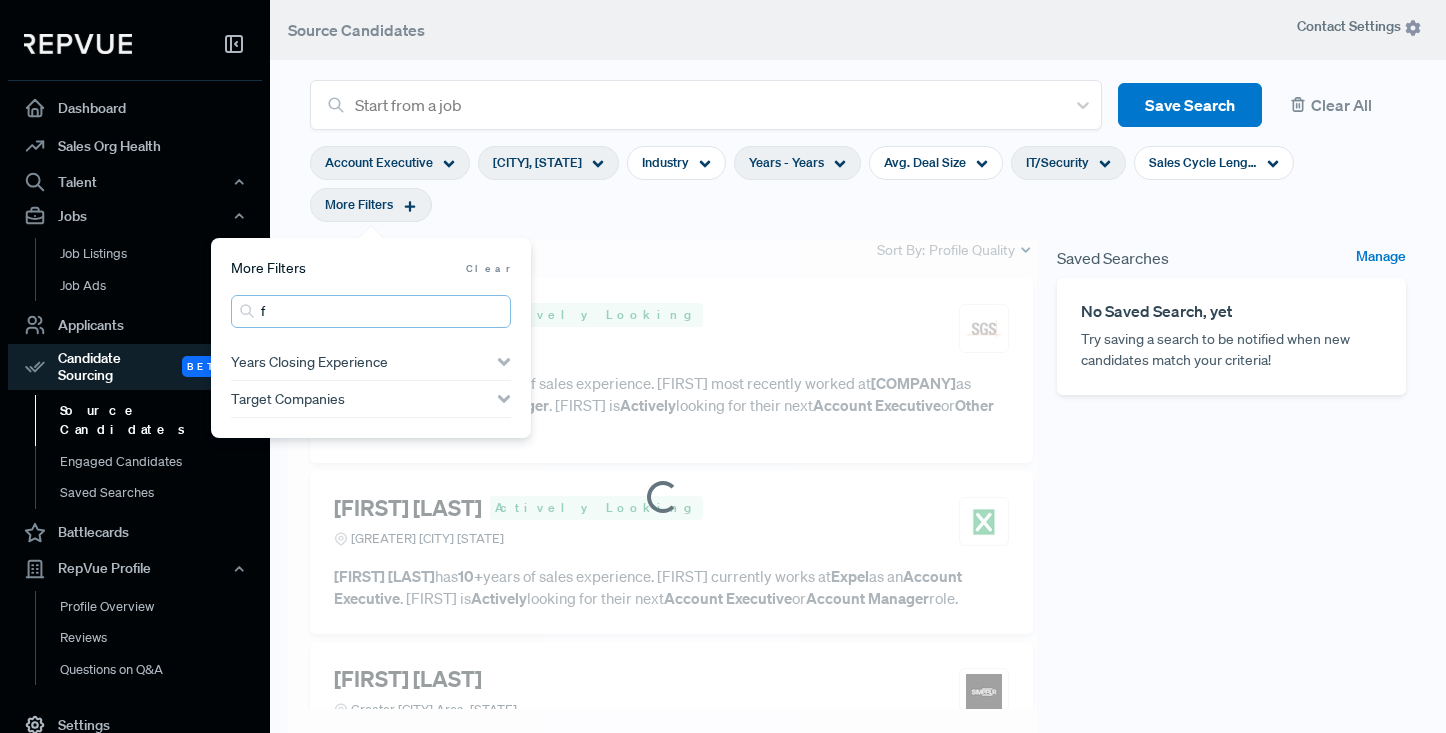 type 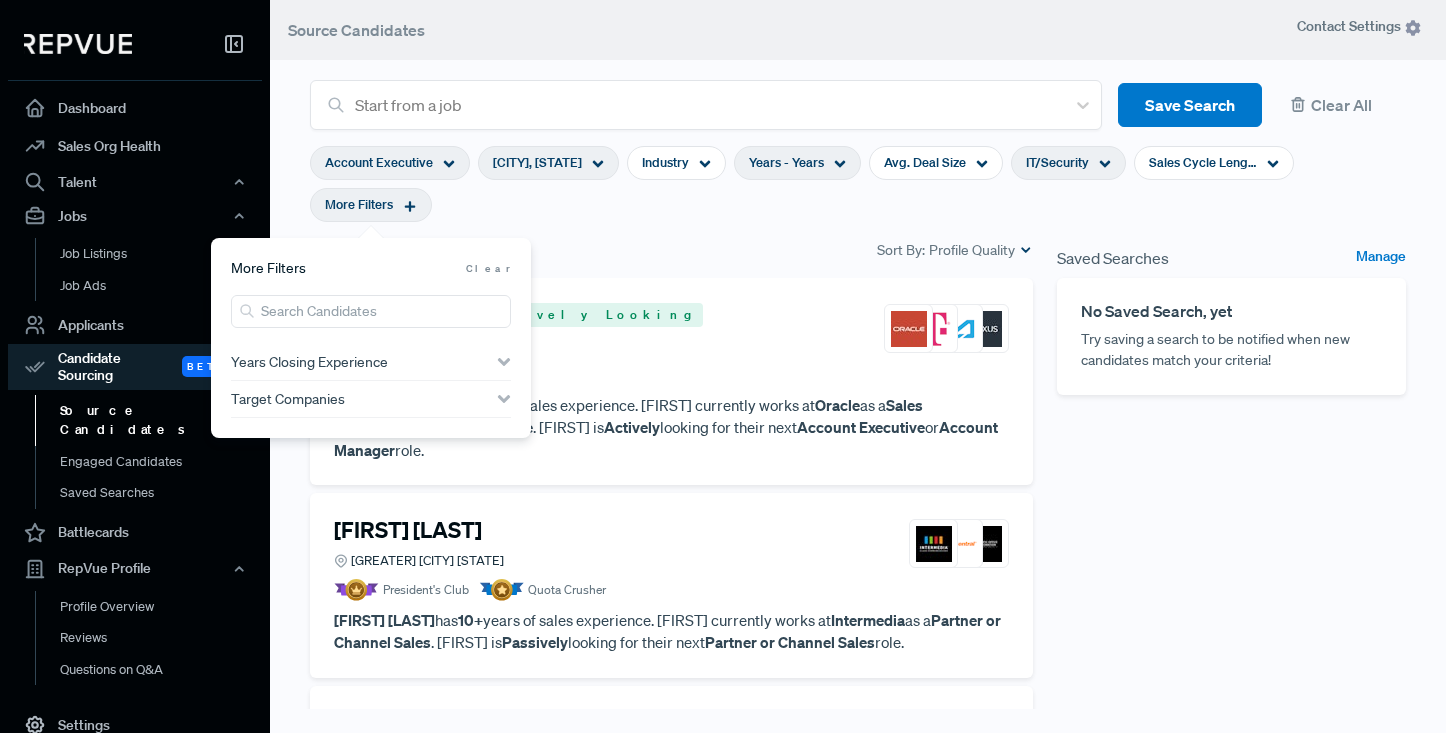 click 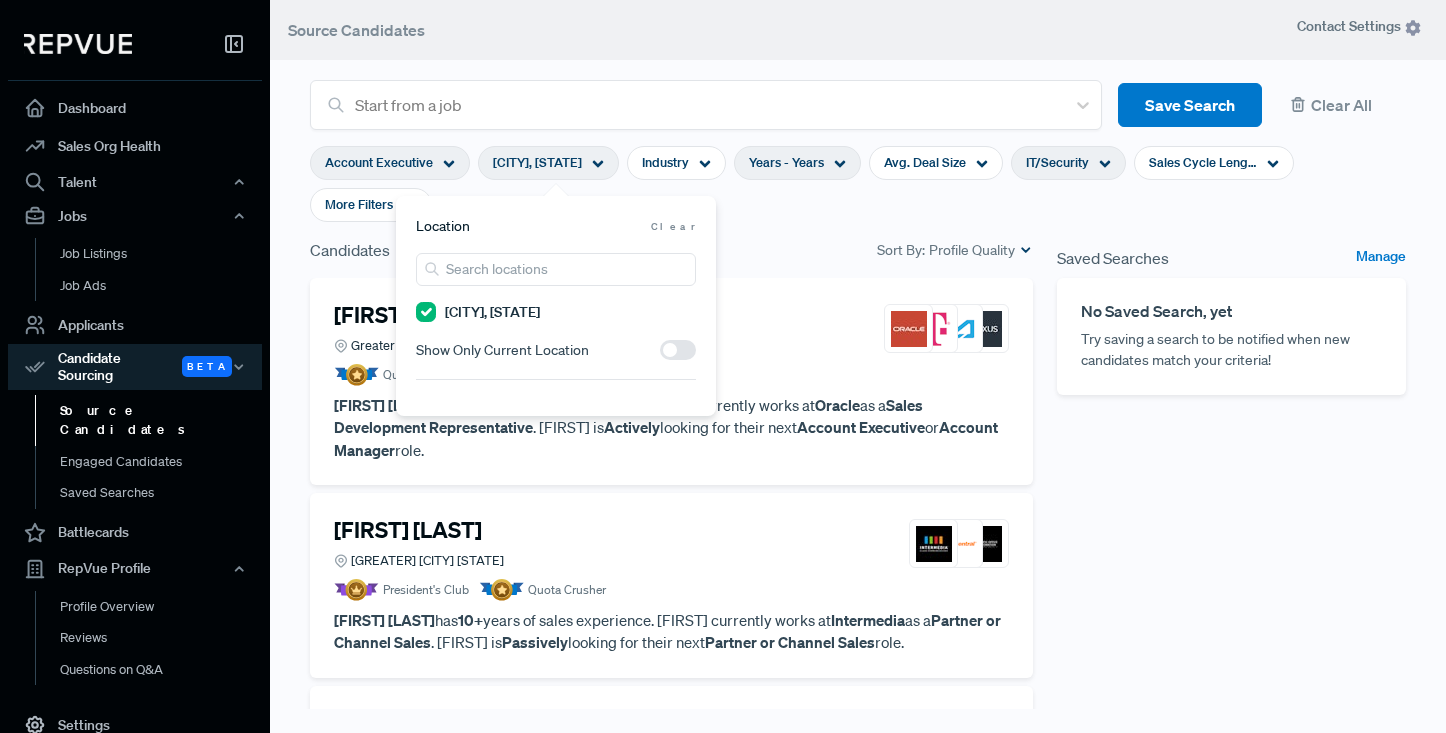 click 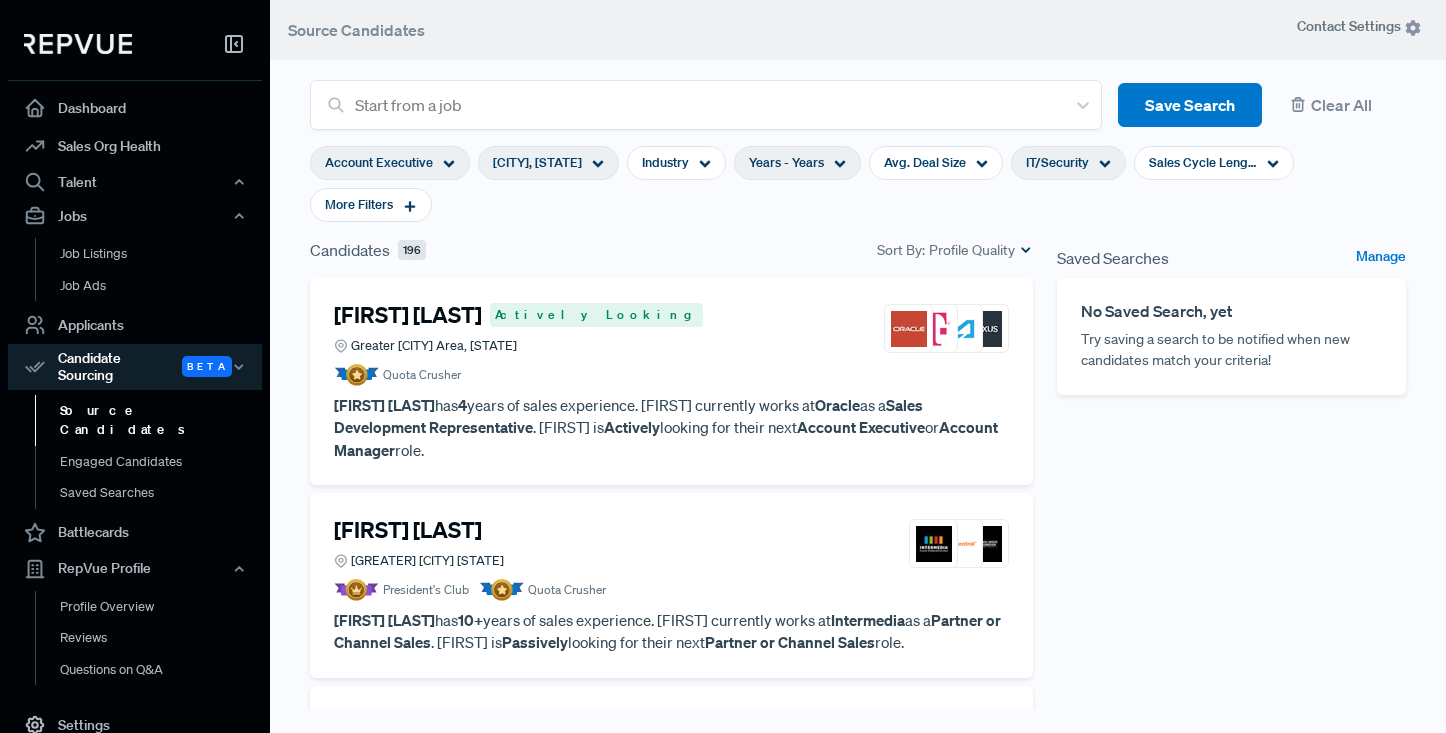 click 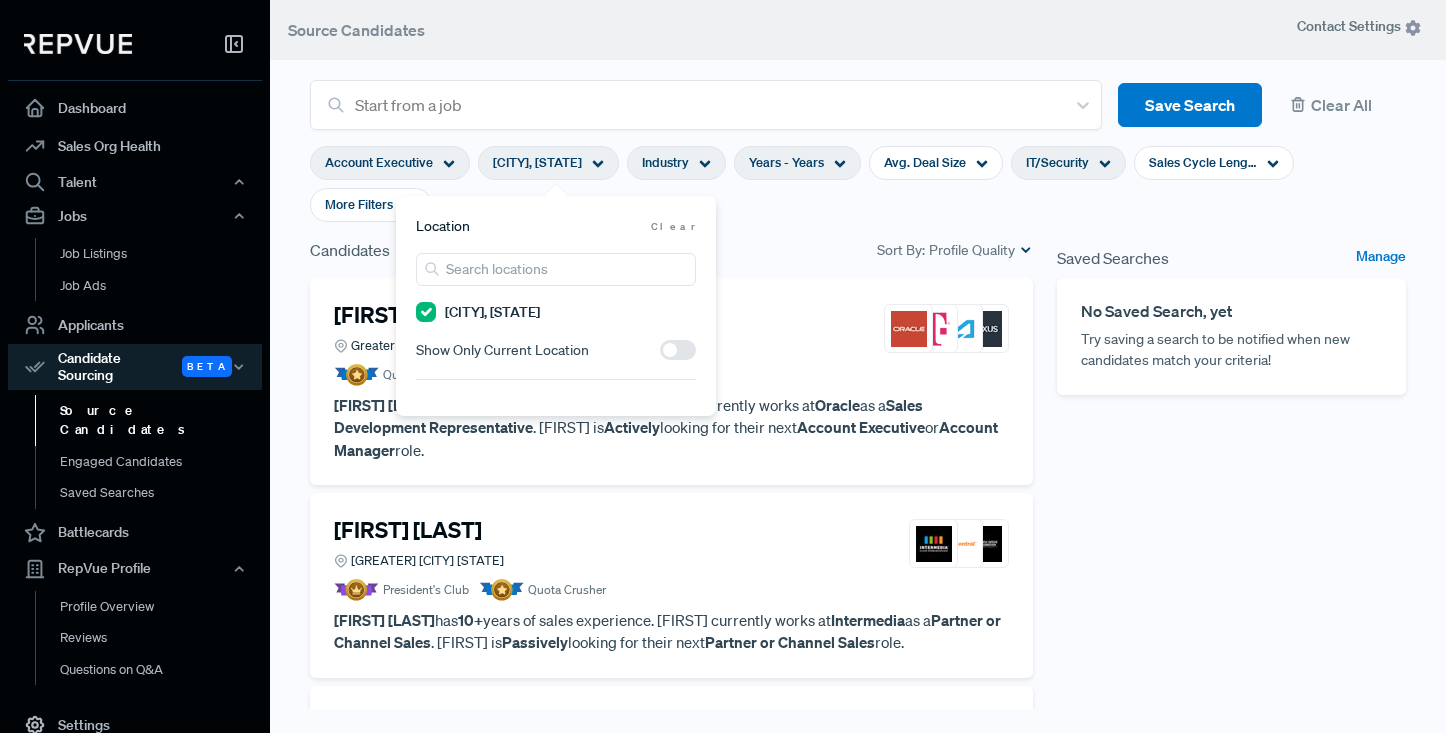 click 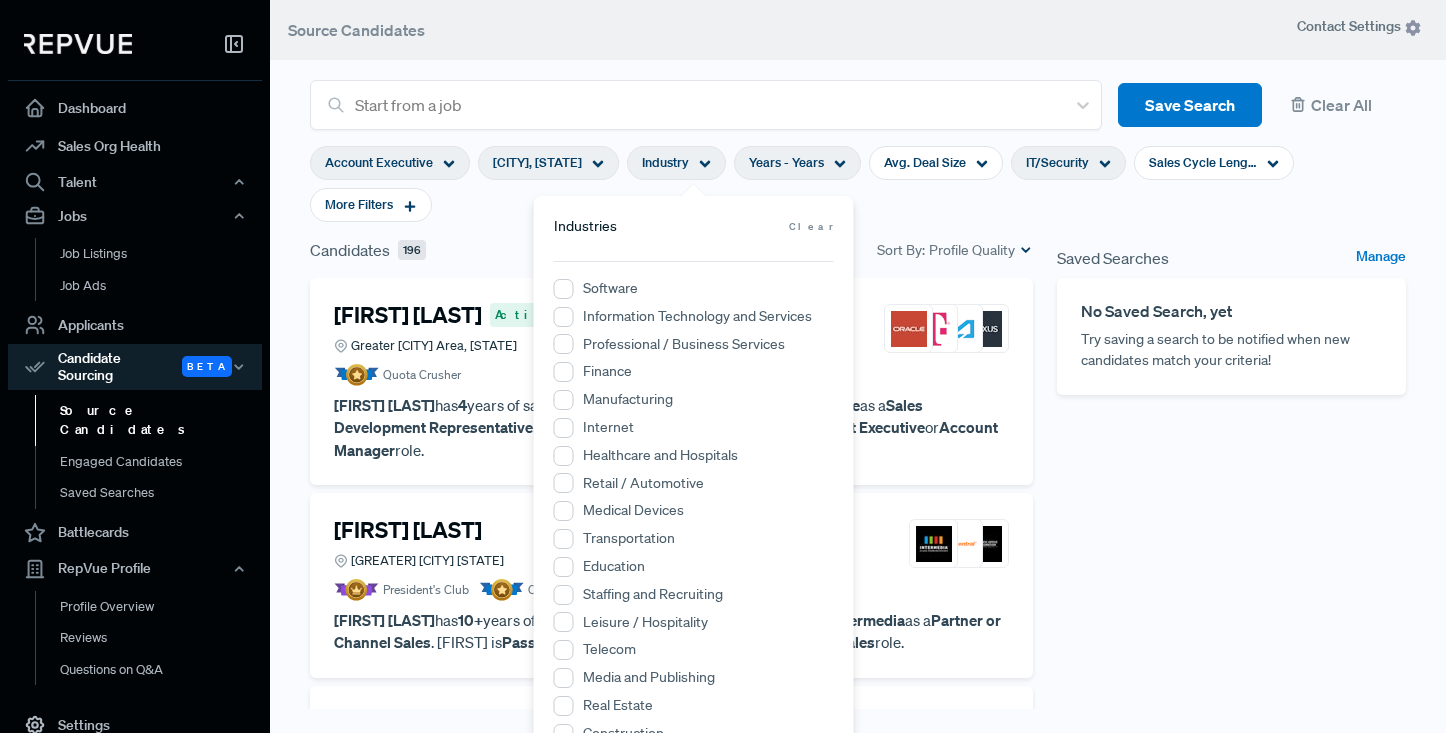 click 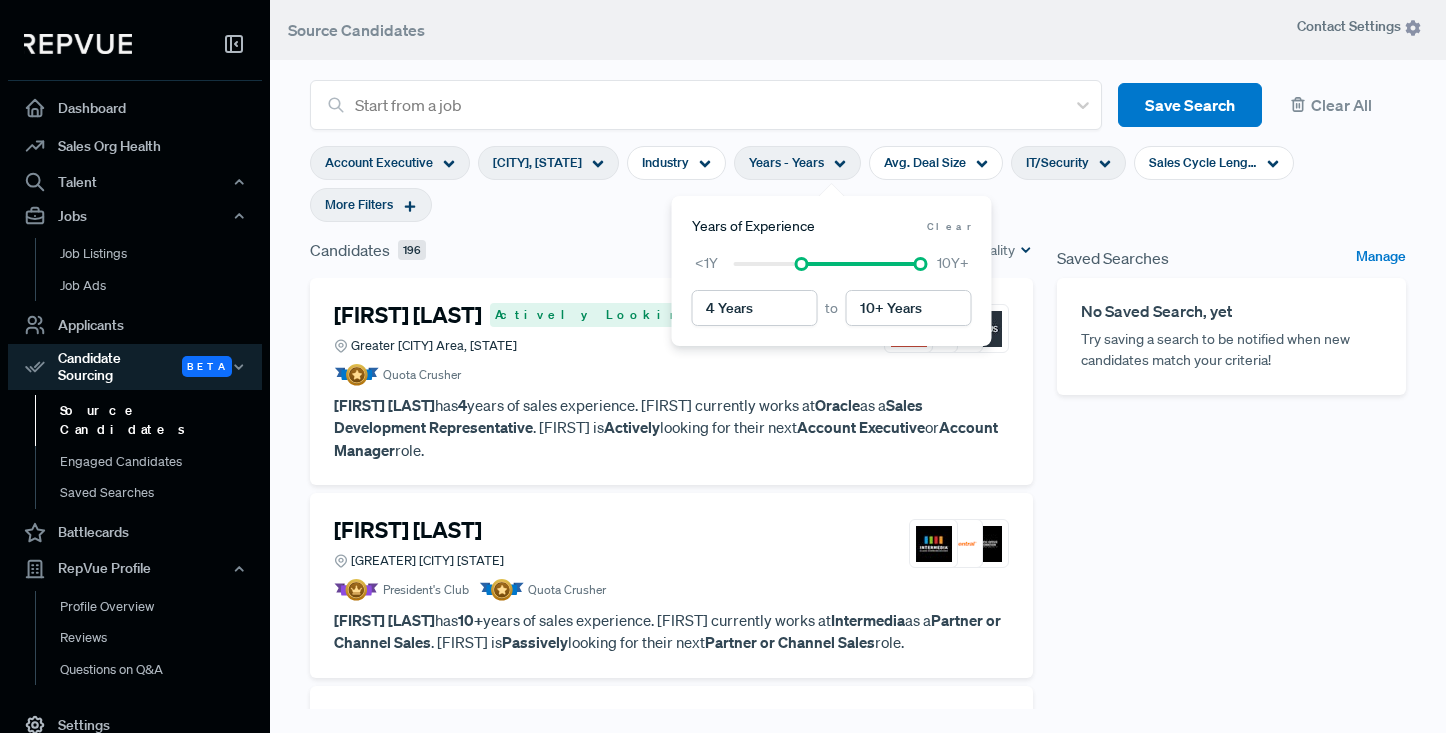 click 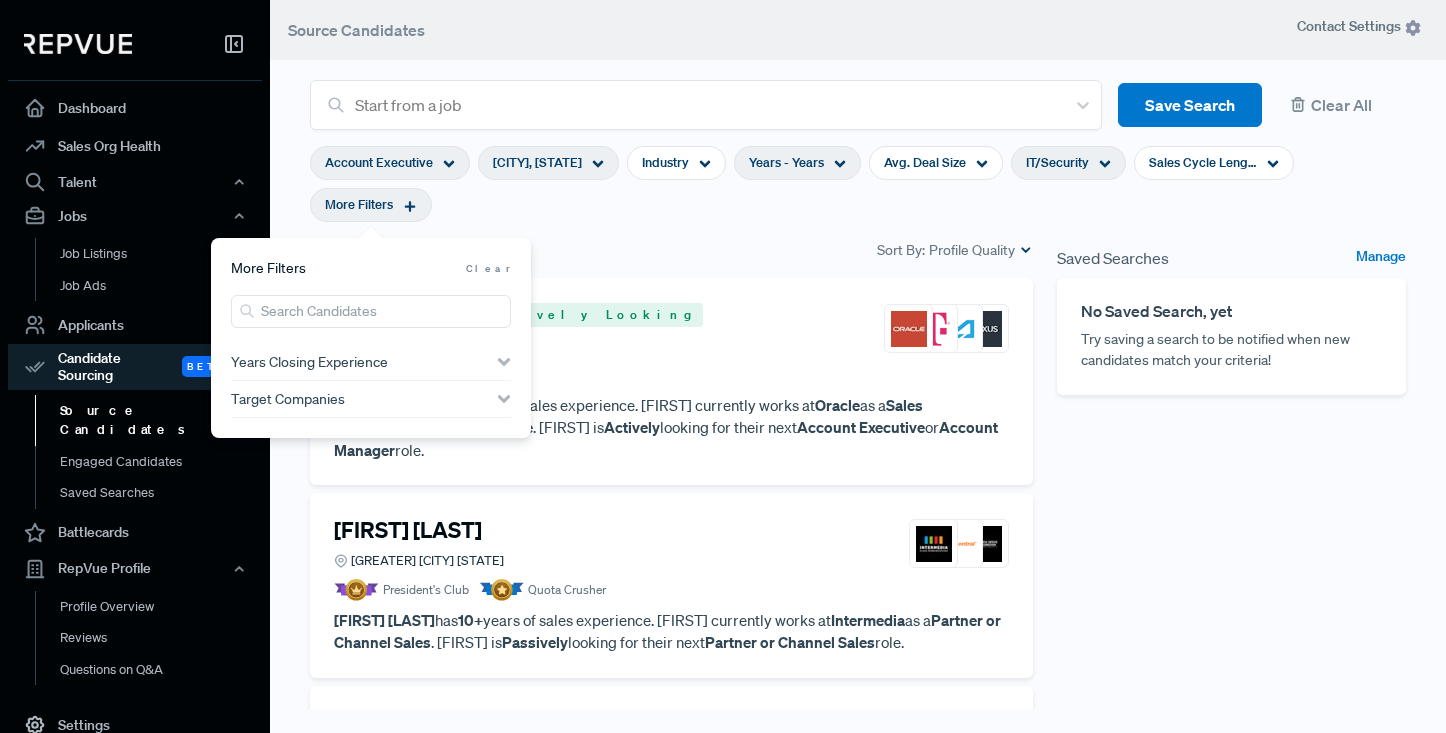 click on "IT/Security" at bounding box center (1068, 163) 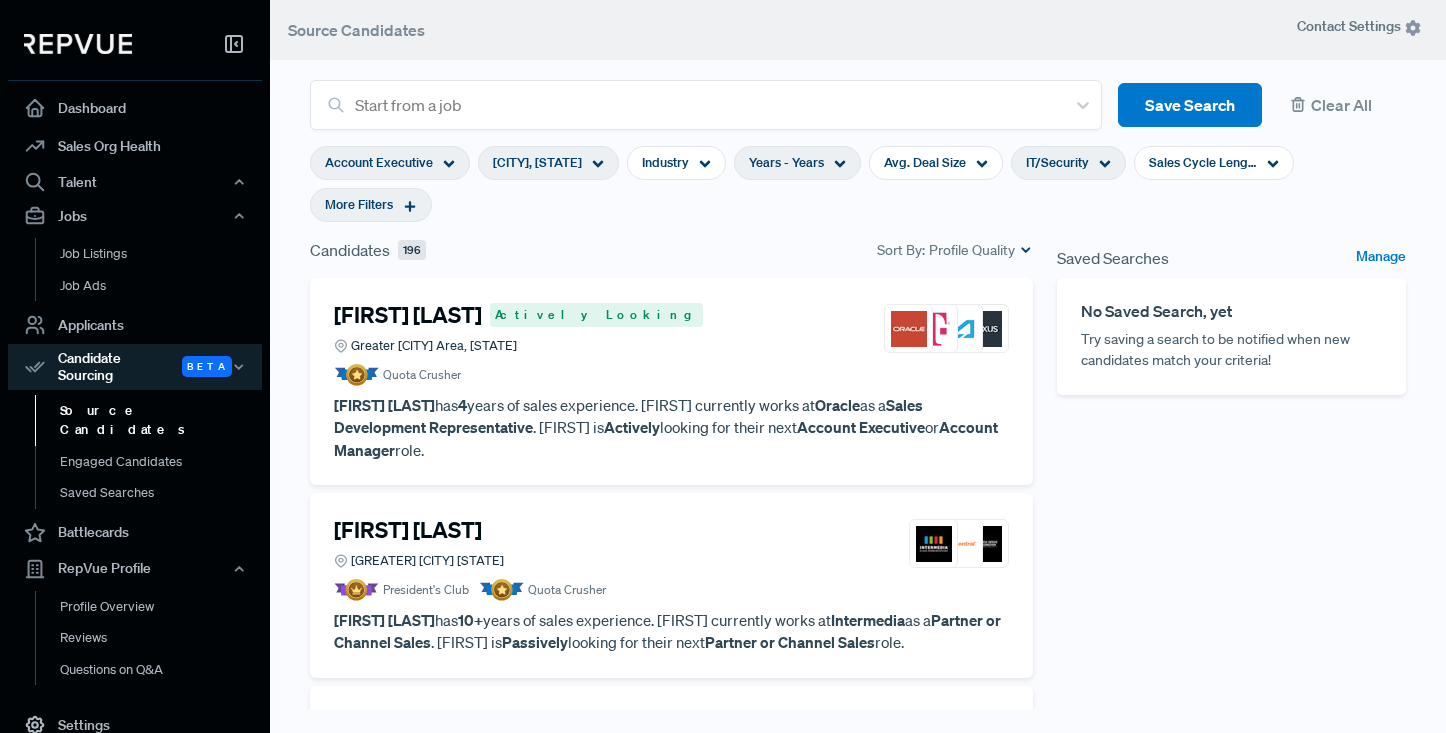 click 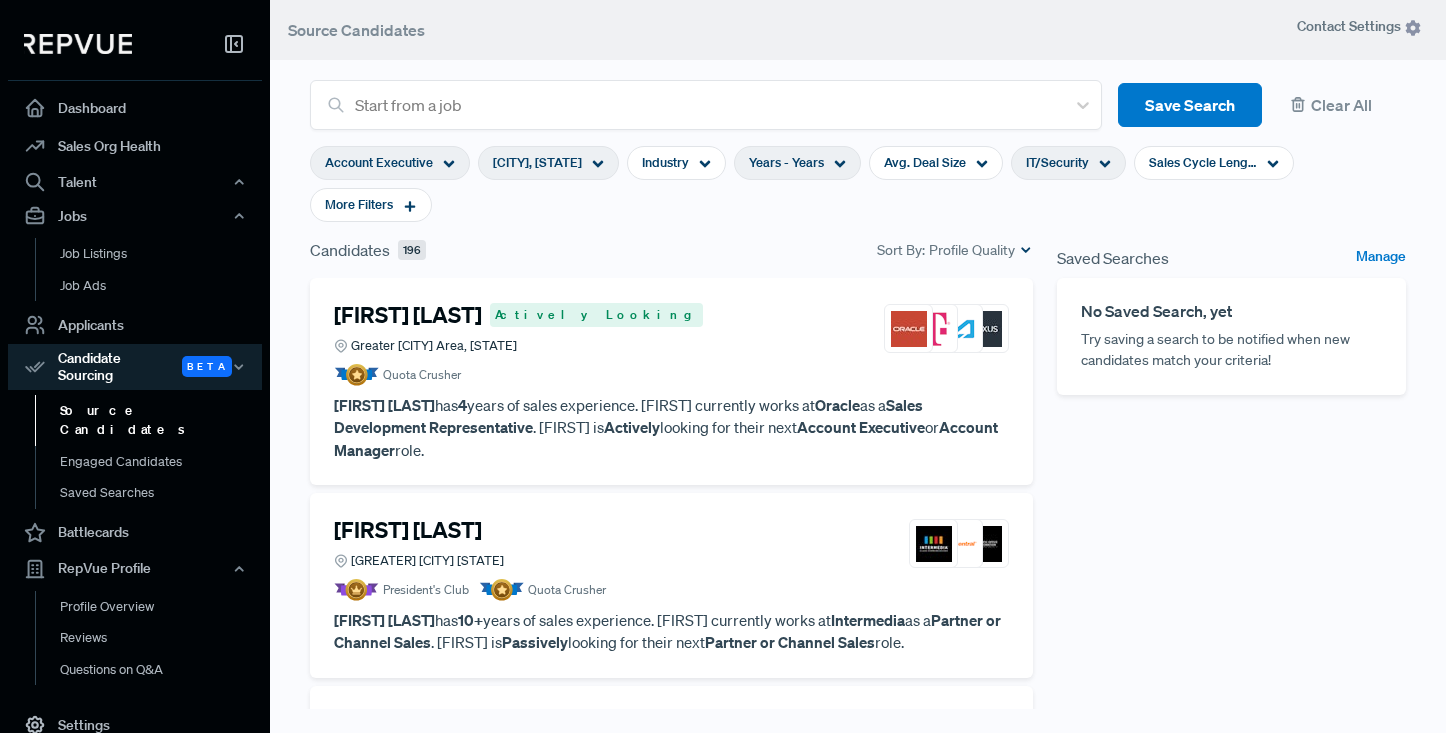 click 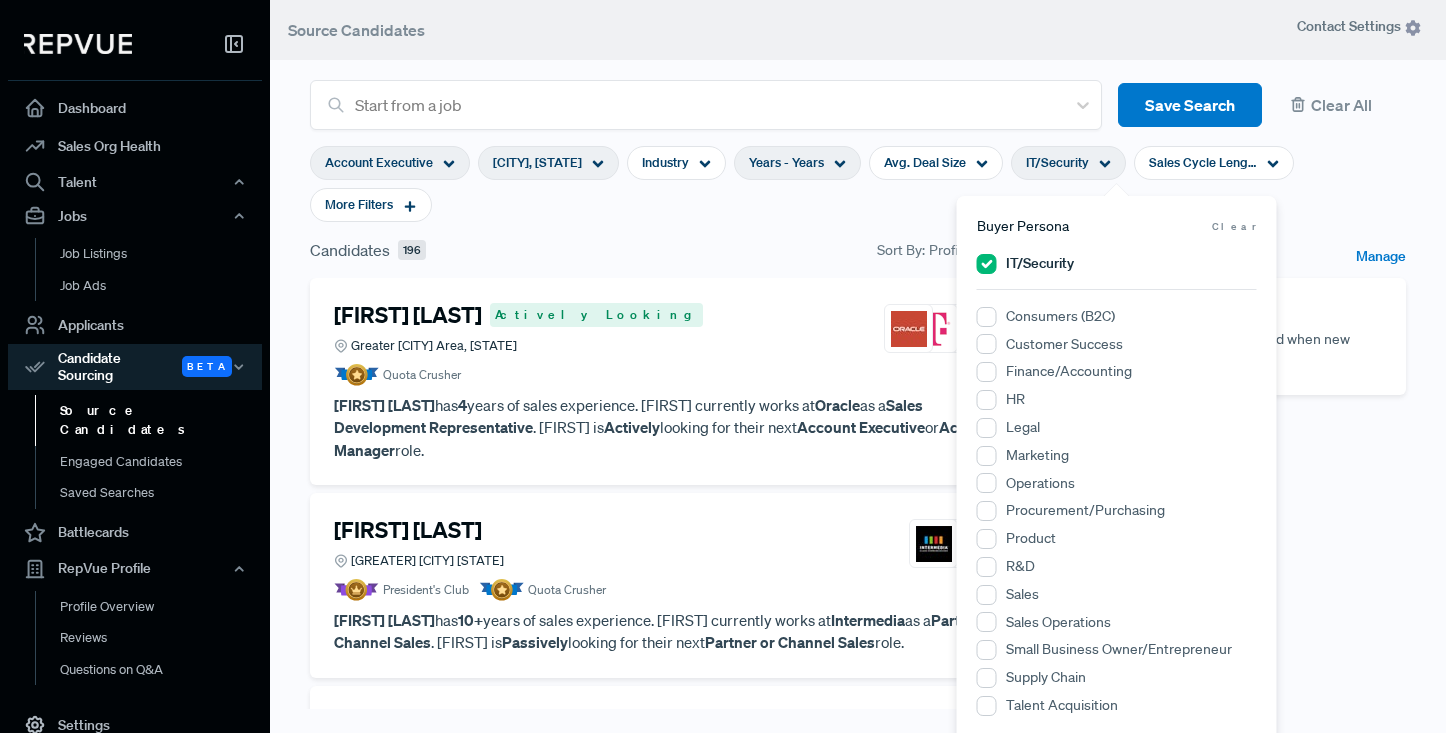 click on "Start from a job Save Search Clear All" at bounding box center [858, 93] 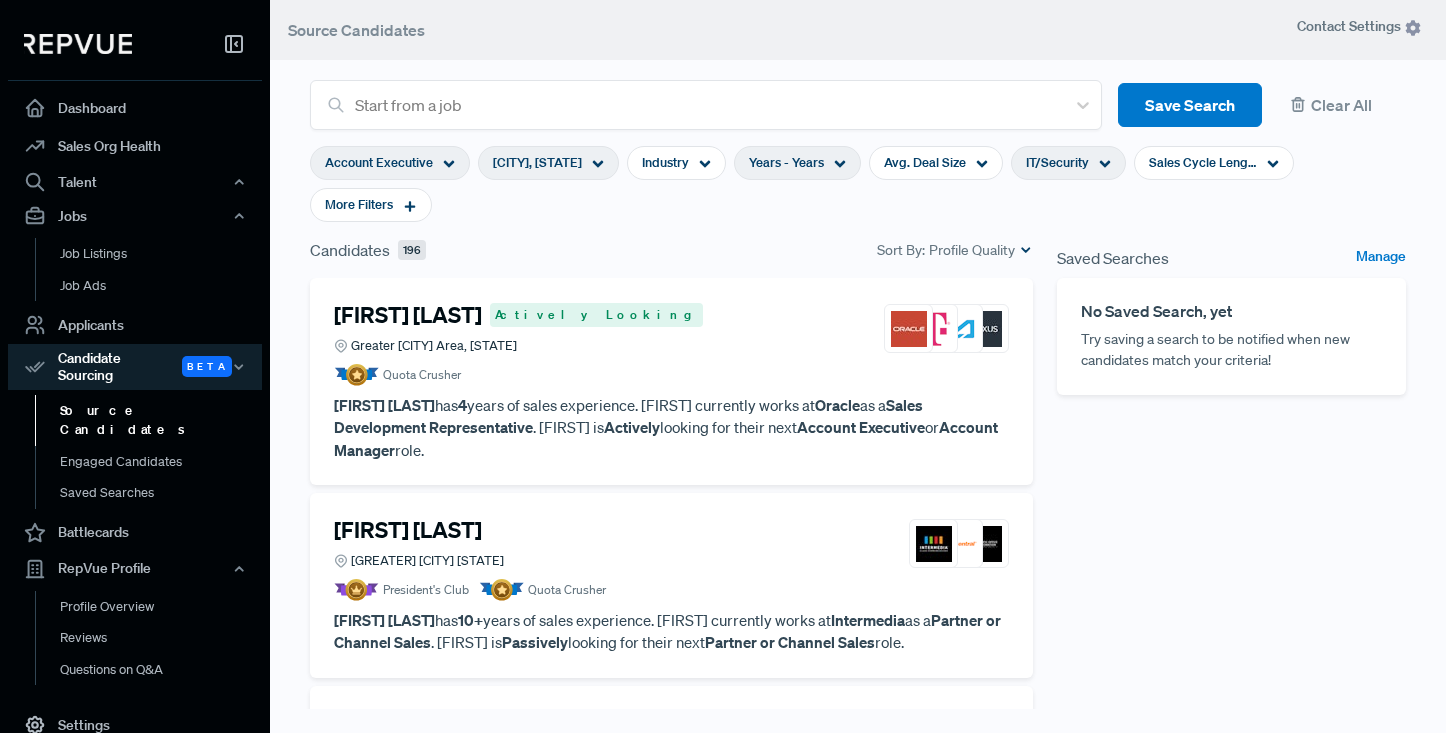 click on "Quota Crusher" at bounding box center (671, 375) 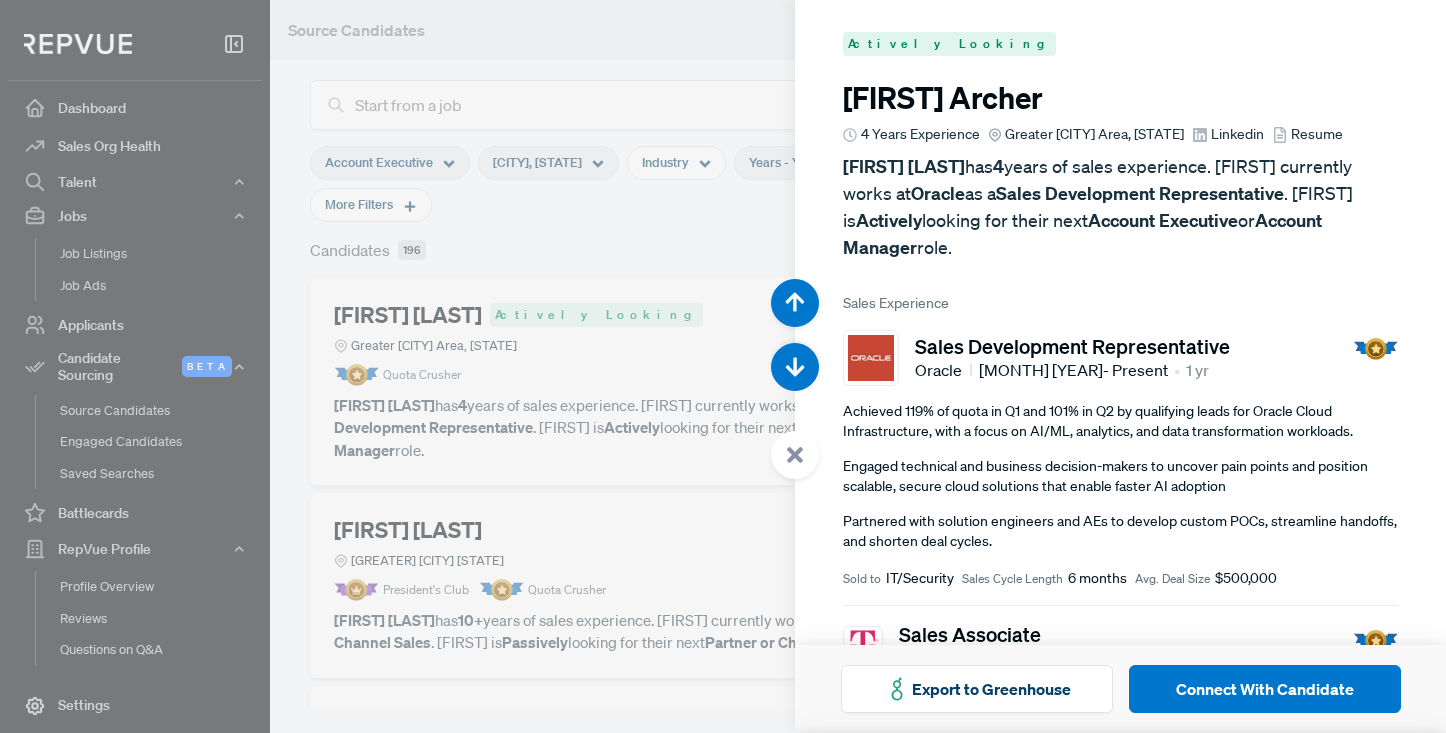 click at bounding box center [723, 366] 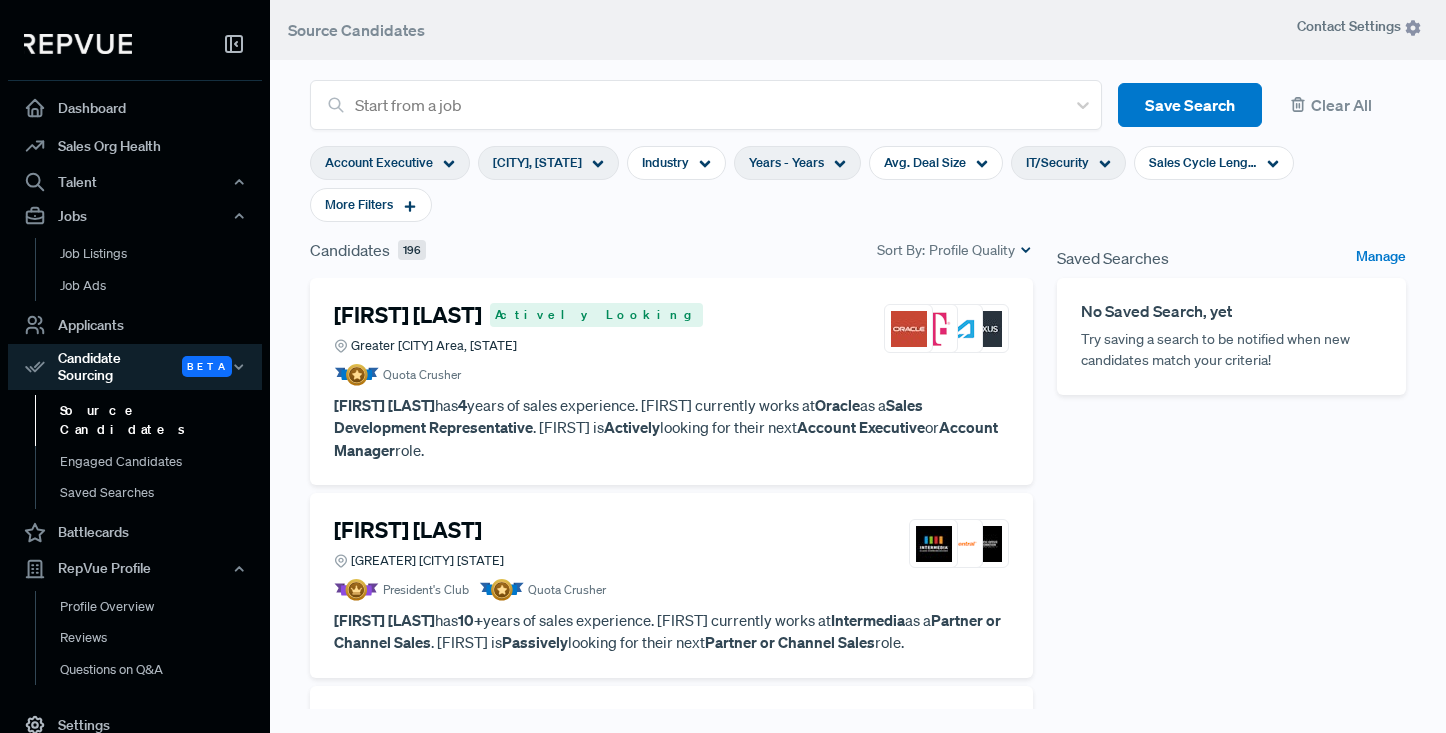 click on "Quota Crusher" at bounding box center (671, 375) 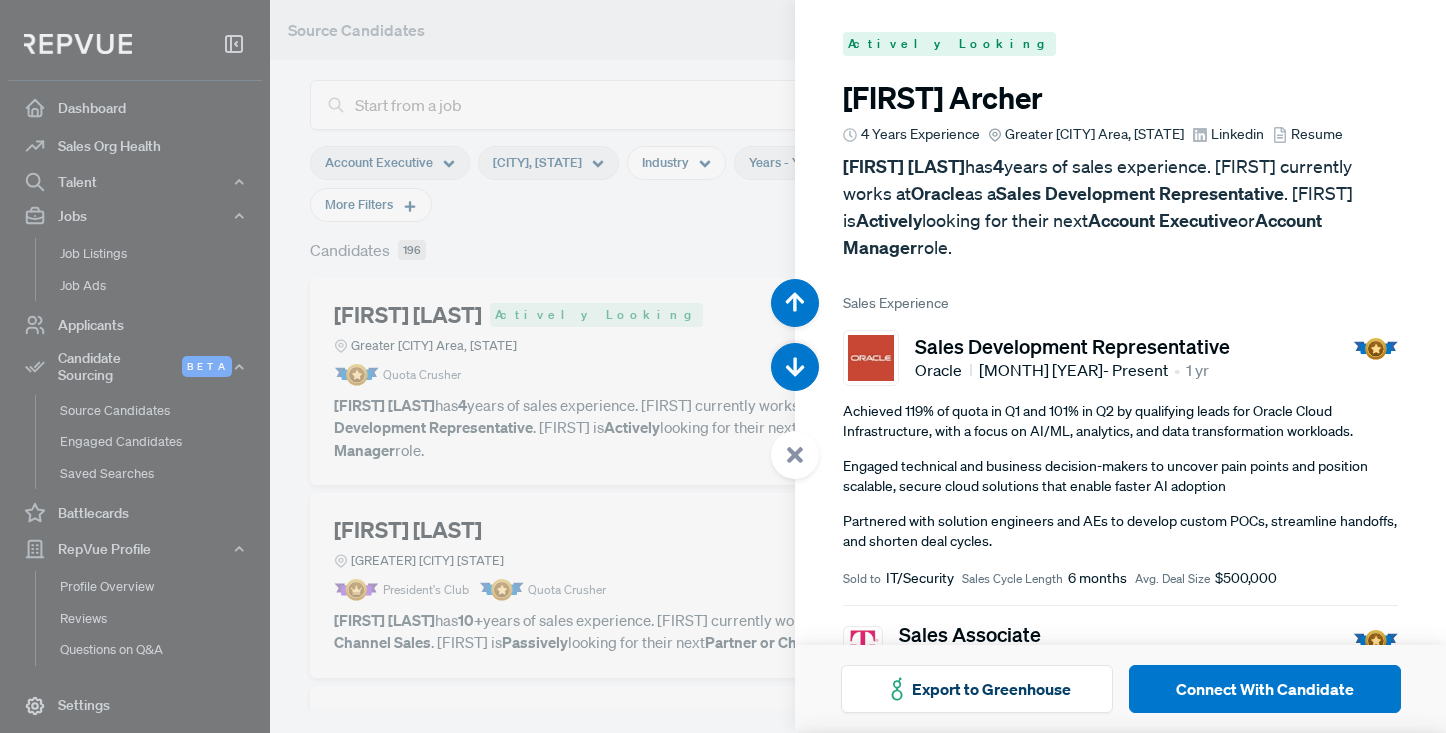 click at bounding box center [723, 366] 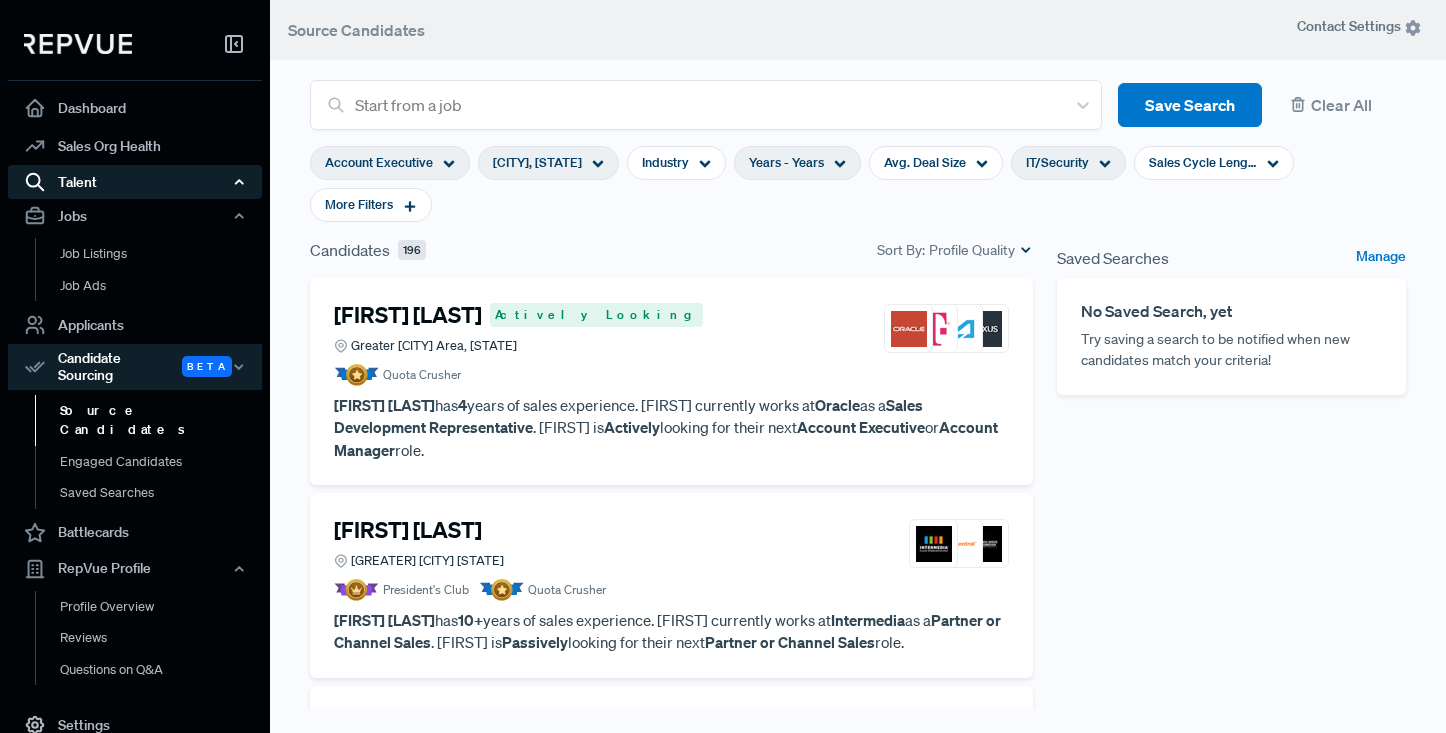 click on "Talent" at bounding box center [135, 182] 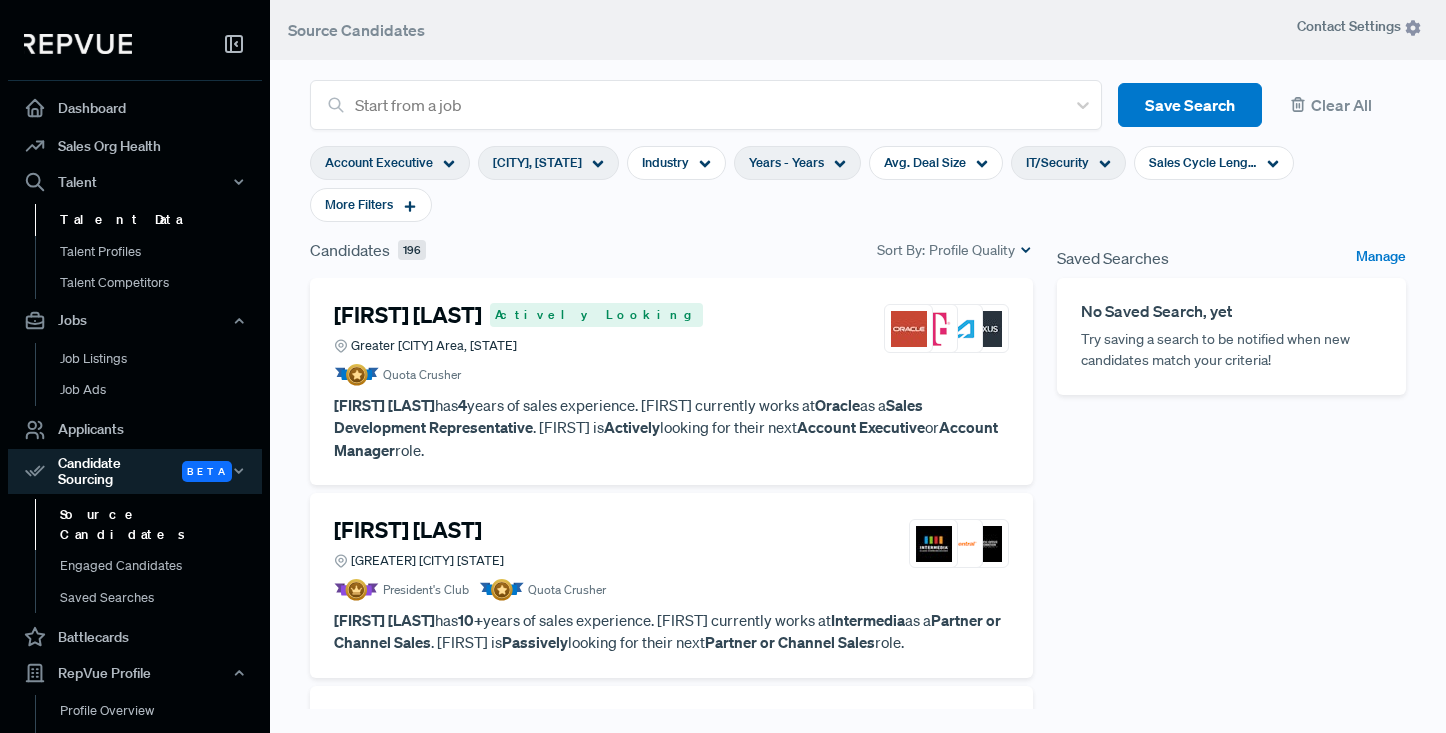 click on "Talent Data" at bounding box center (162, 220) 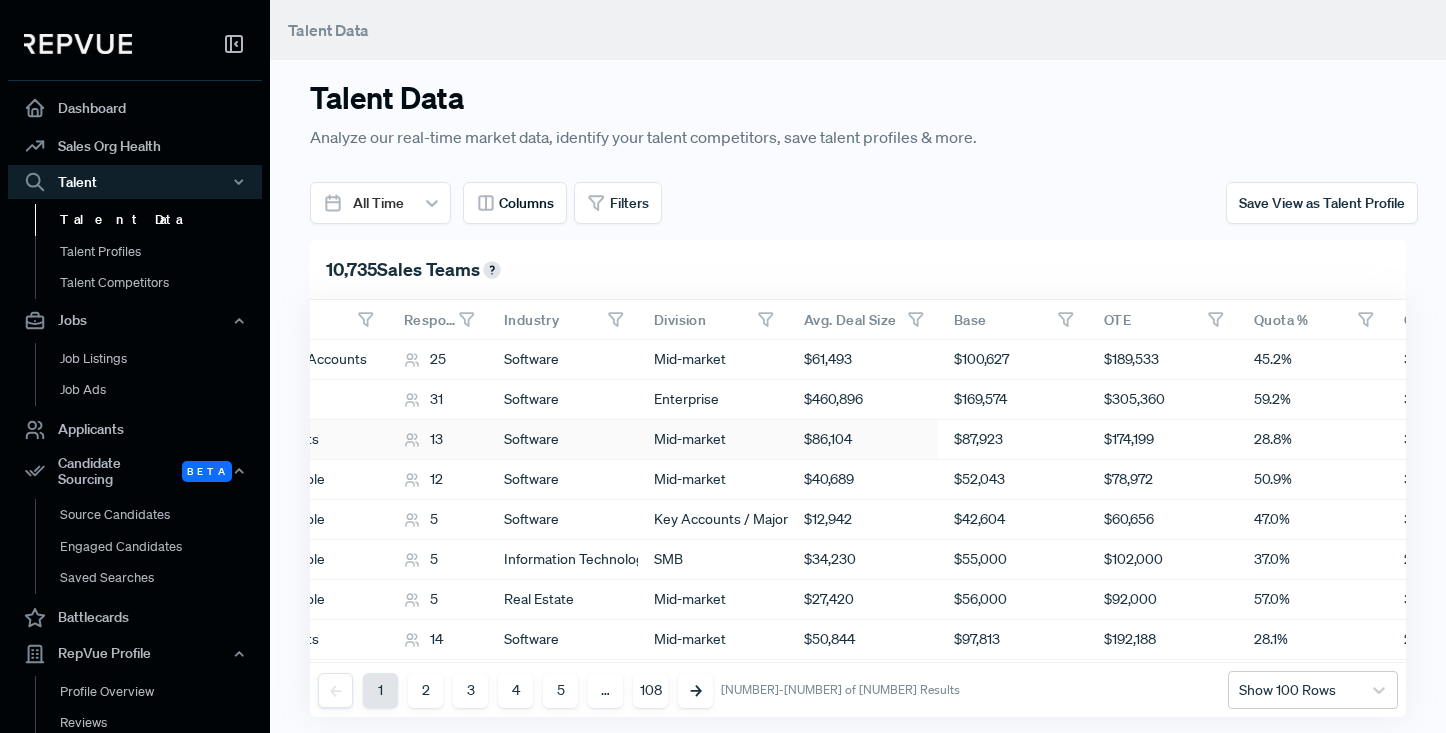 scroll, scrollTop: 0, scrollLeft: 765, axis: horizontal 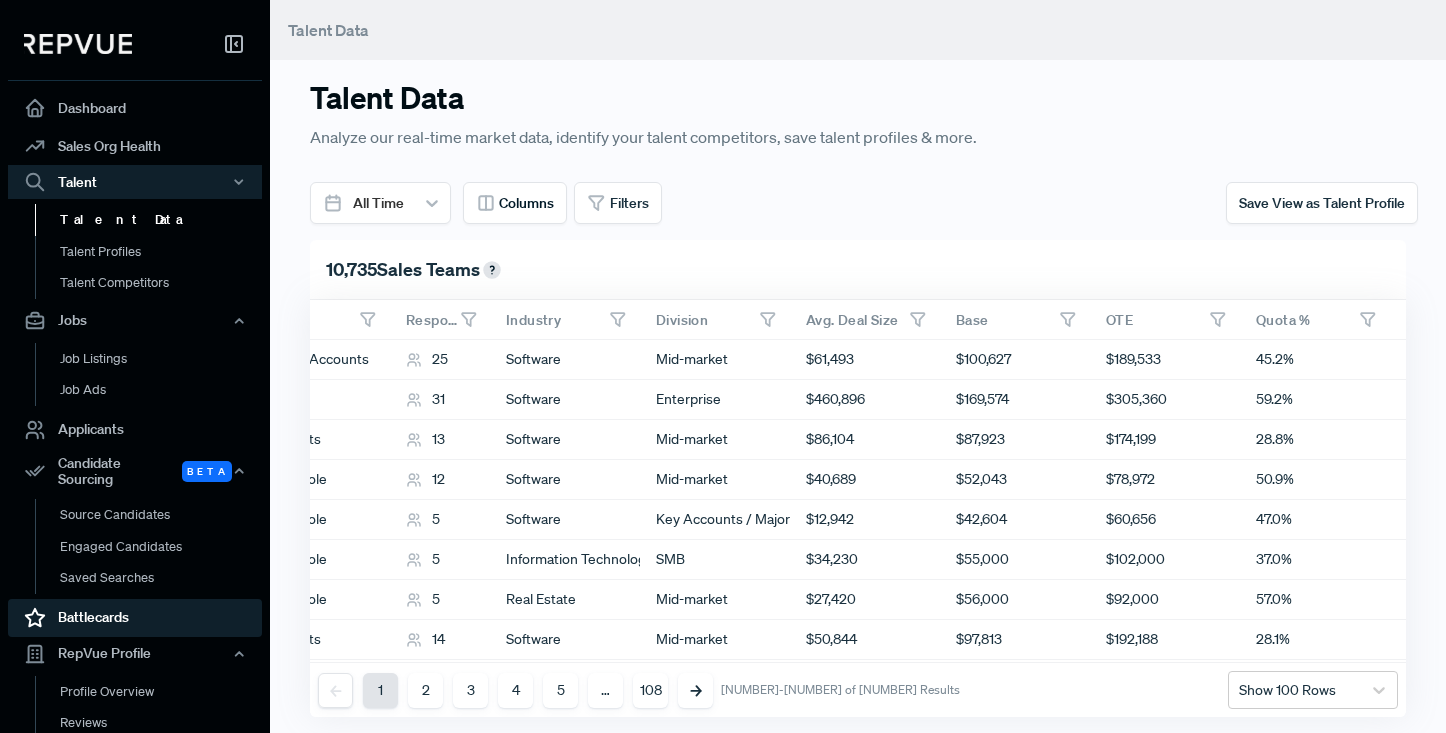 click on "Battlecards" at bounding box center (135, 618) 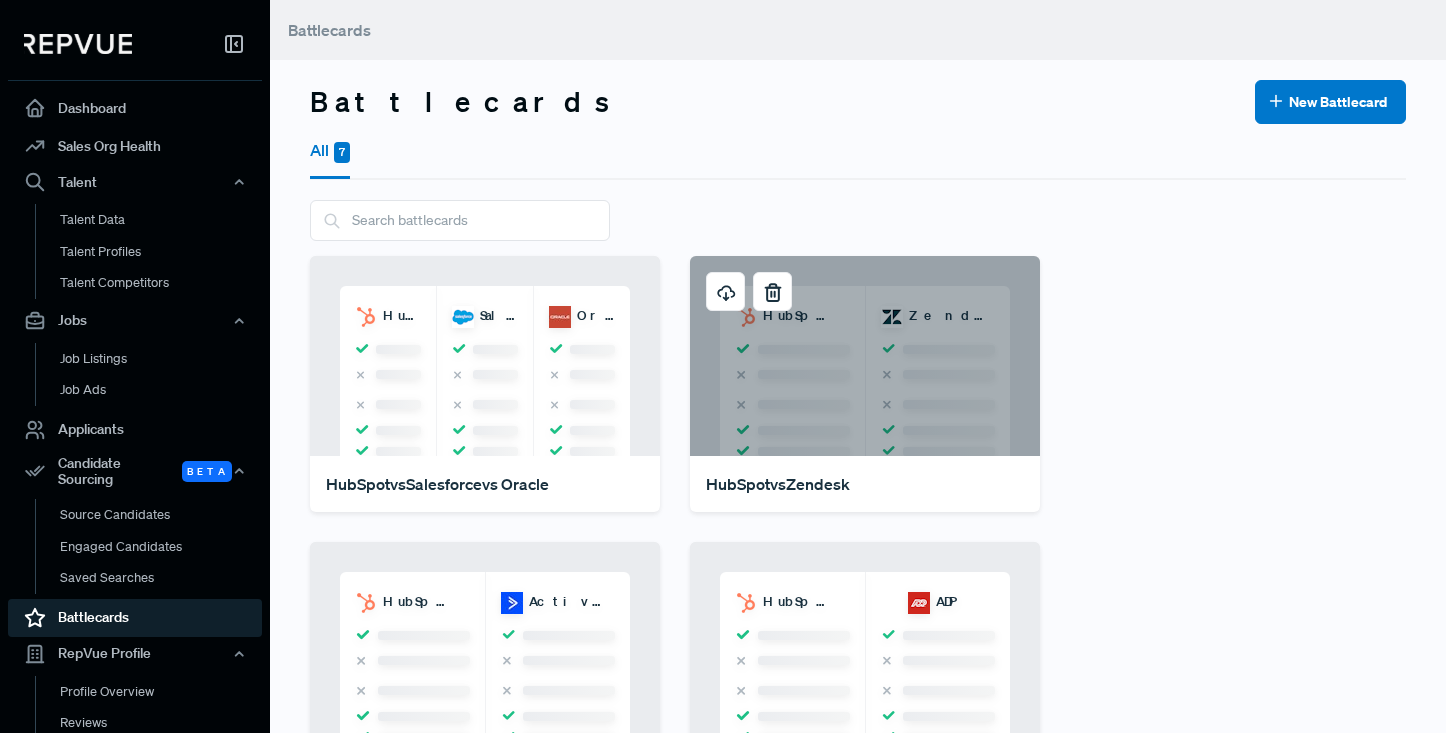 click on "HubSpot Zendesk" at bounding box center (865, 356) 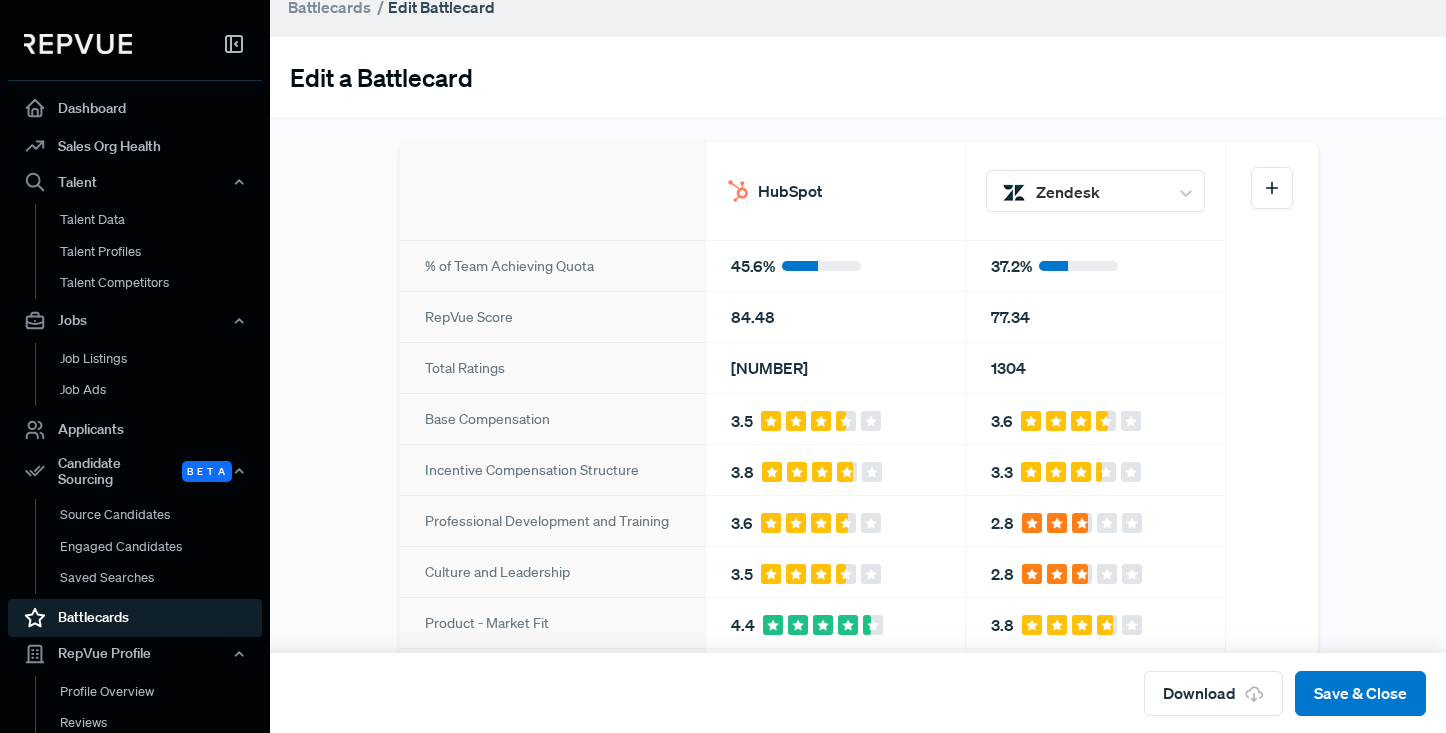 scroll, scrollTop: 0, scrollLeft: 0, axis: both 